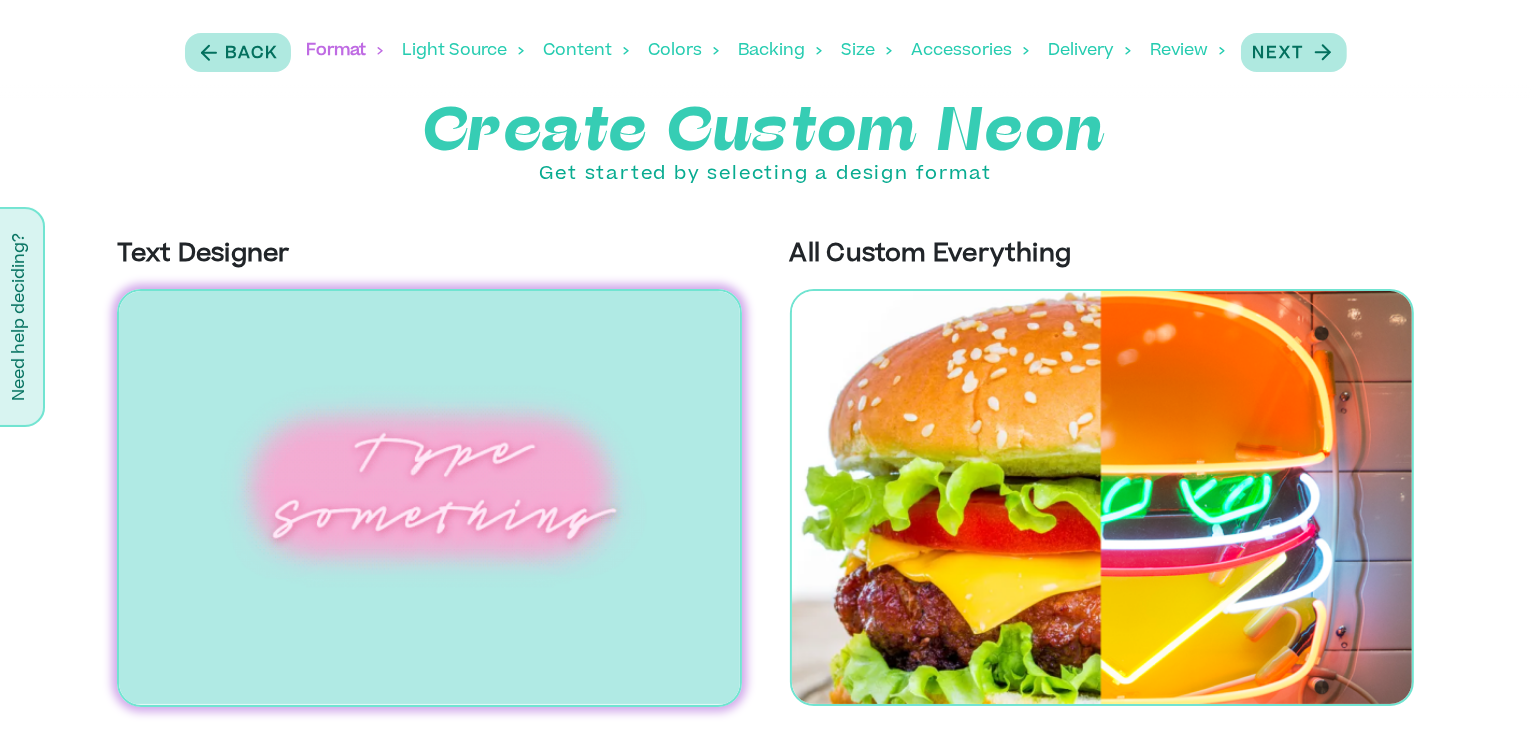 scroll, scrollTop: 2, scrollLeft: 0, axis: vertical 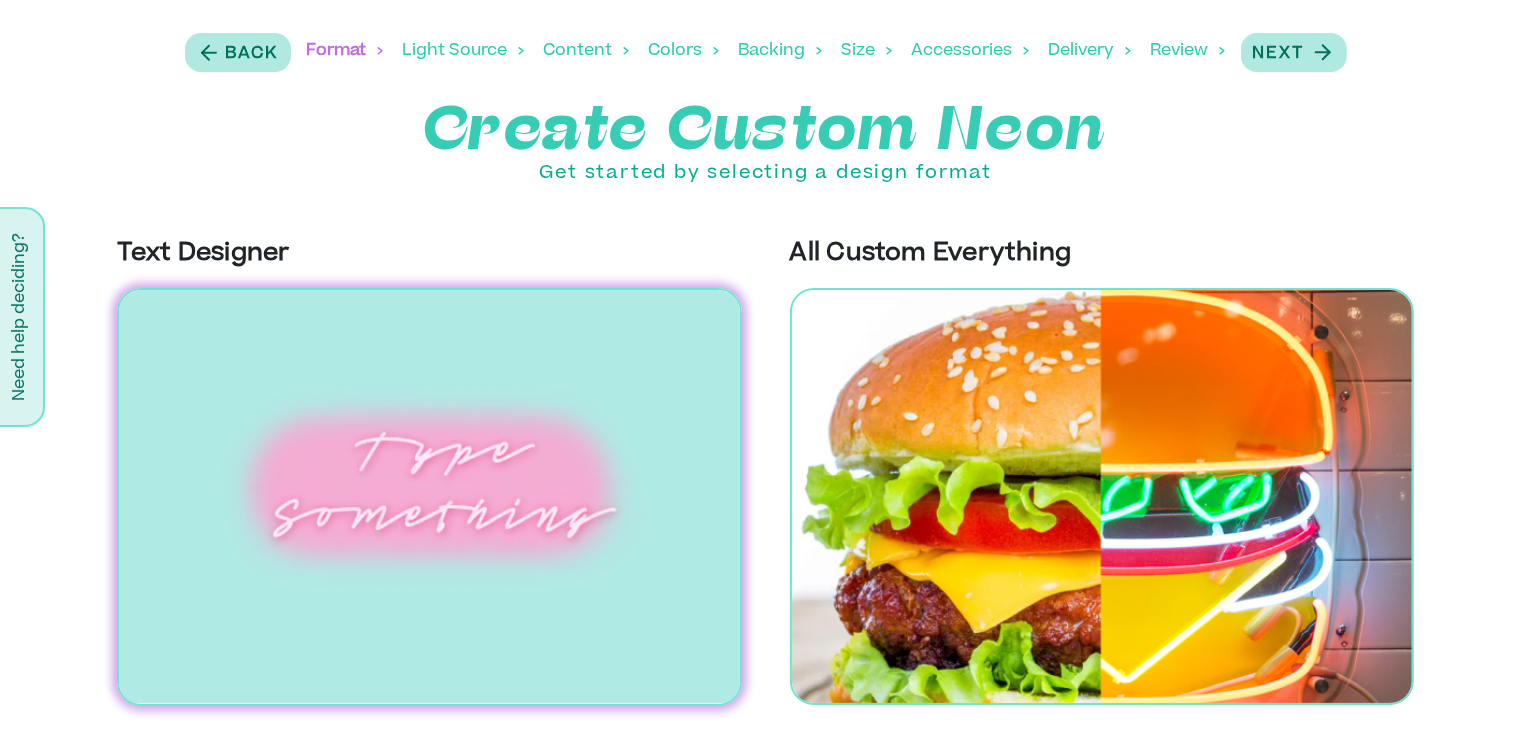 click at bounding box center (429, 497) 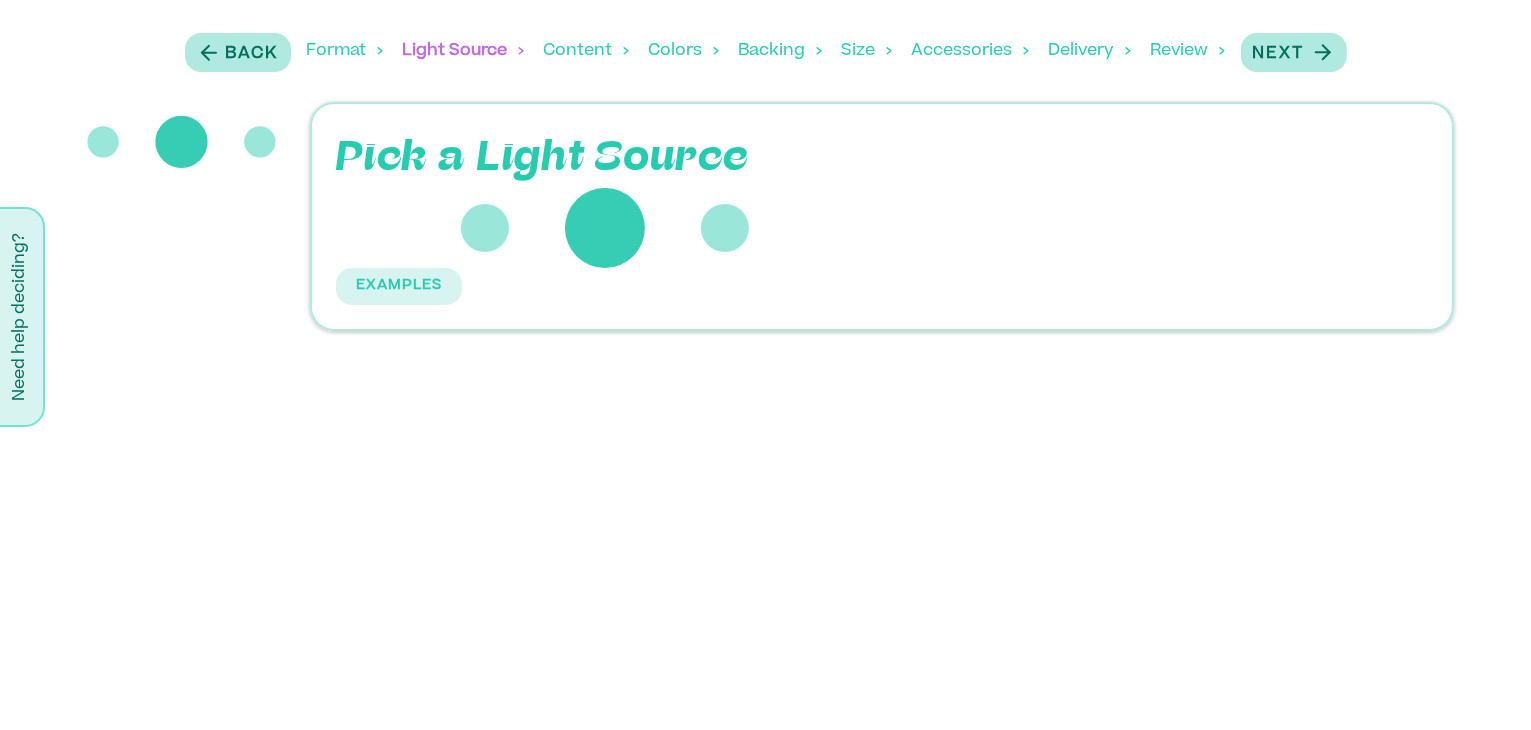 scroll, scrollTop: 0, scrollLeft: 0, axis: both 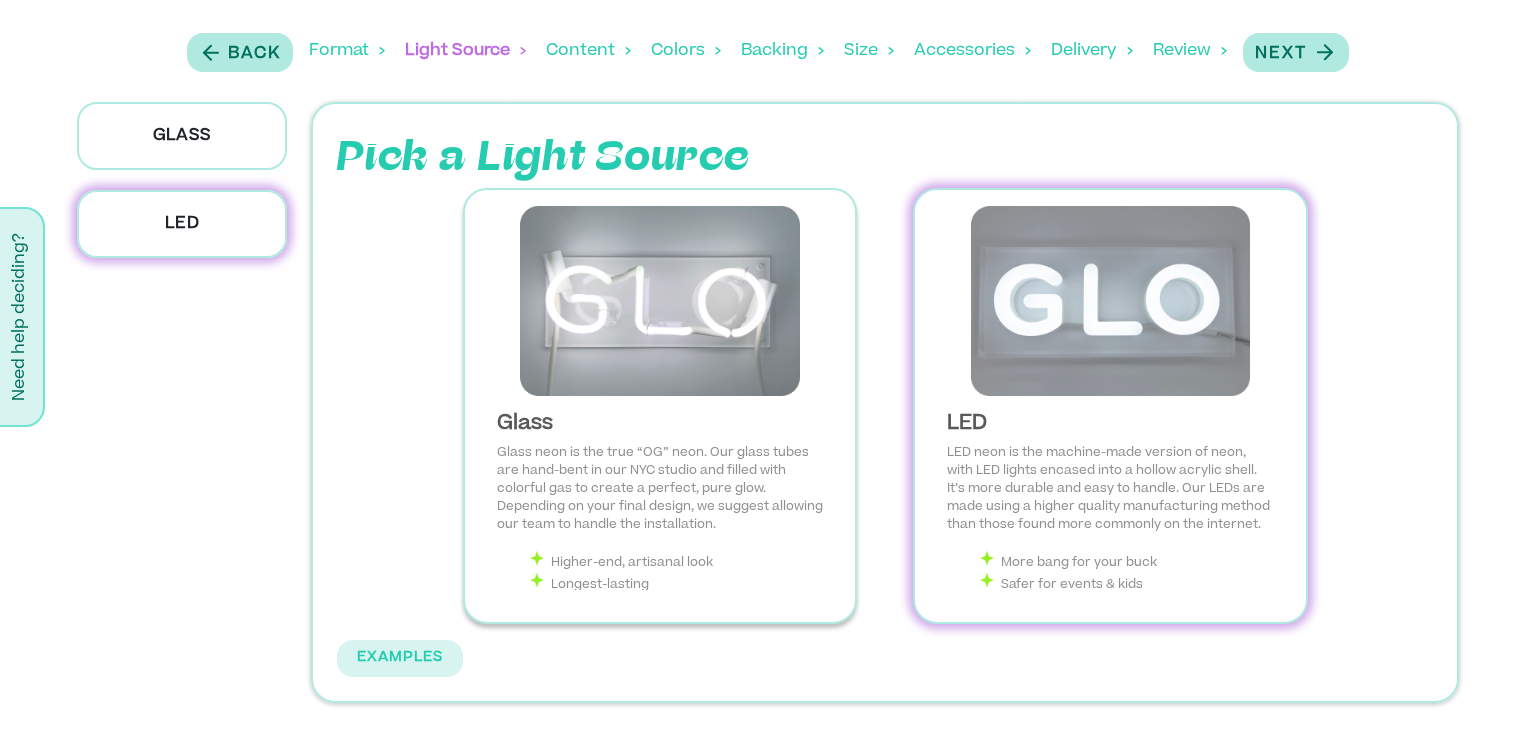 click at bounding box center [660, 301] 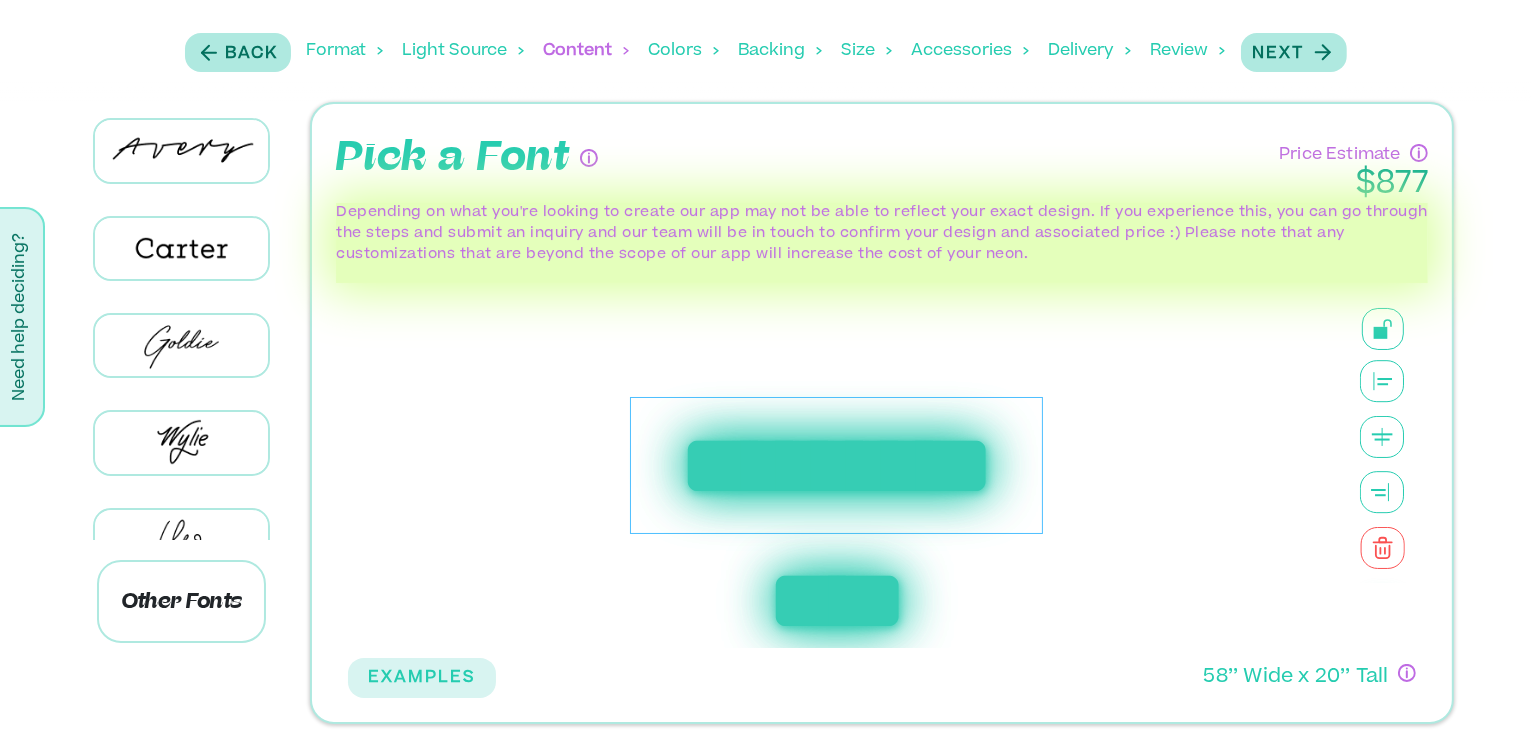 click on "**********" at bounding box center [836, 465] 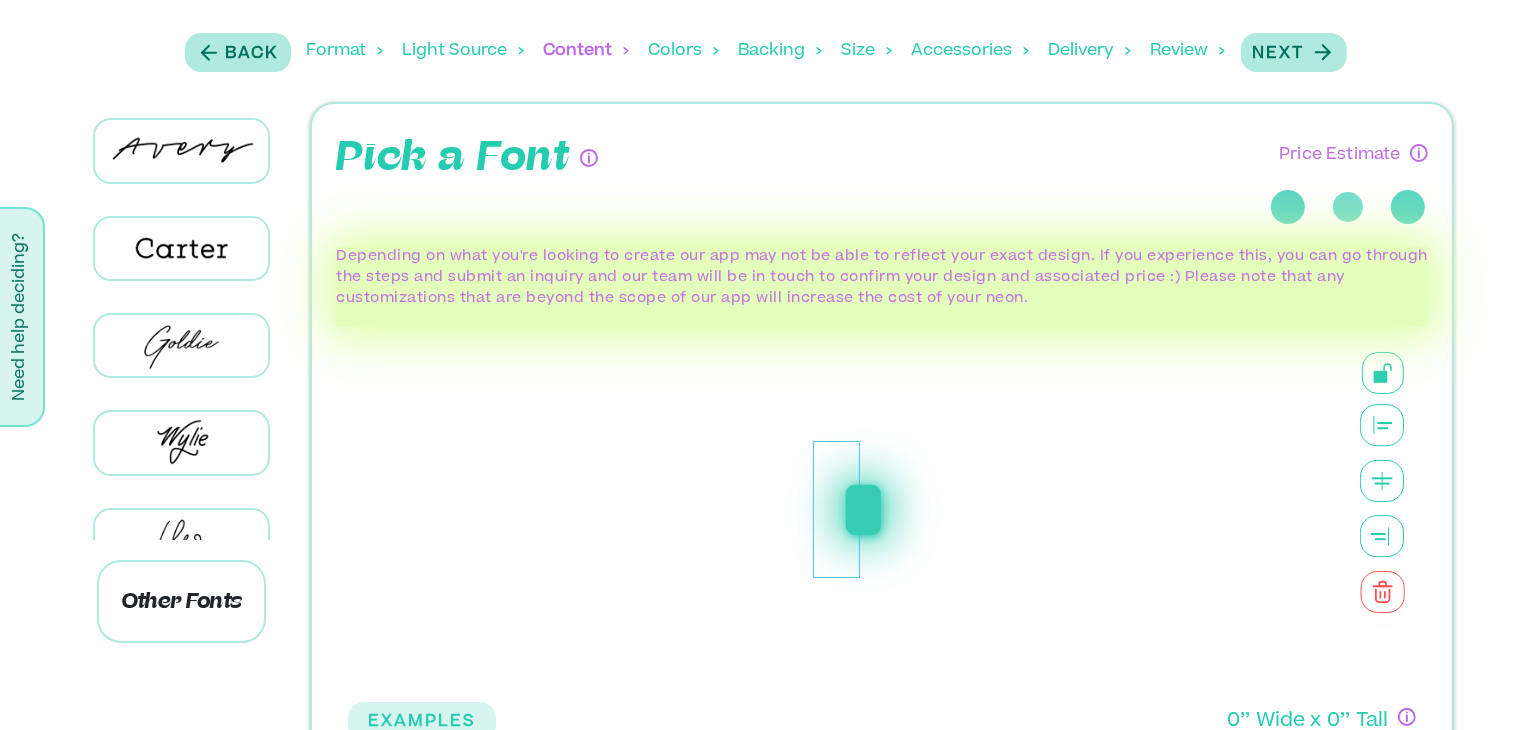 type 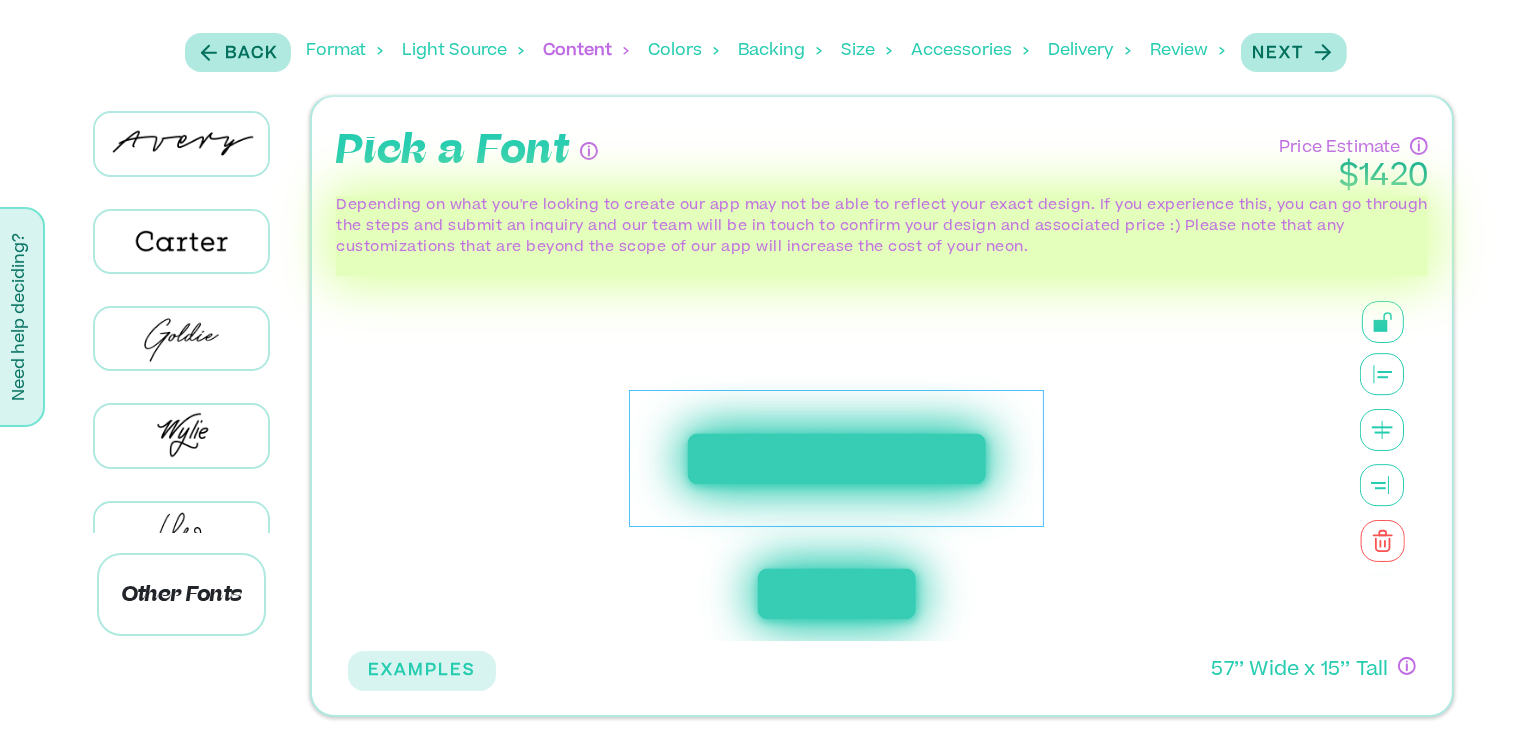 scroll, scrollTop: 9, scrollLeft: 0, axis: vertical 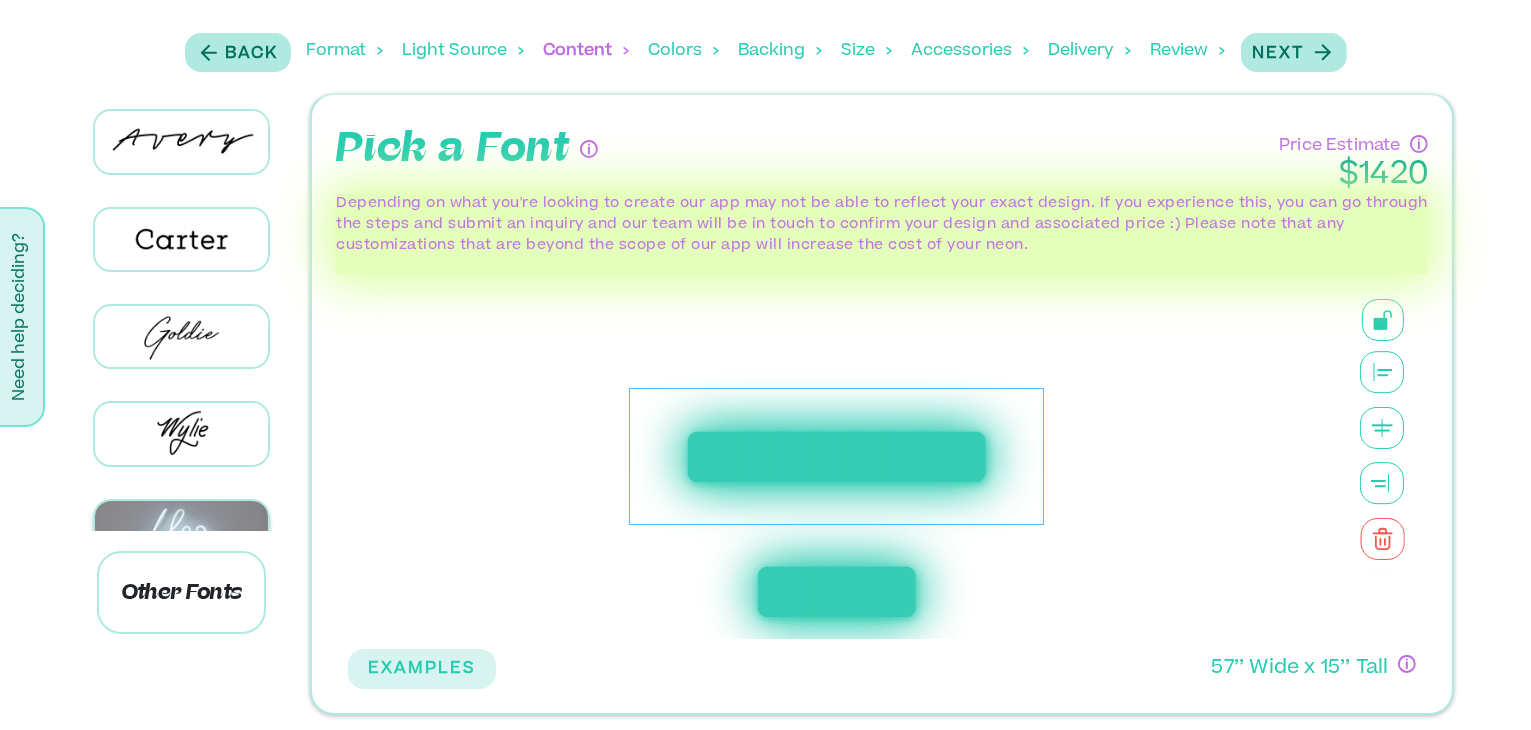 click at bounding box center (182, 531) 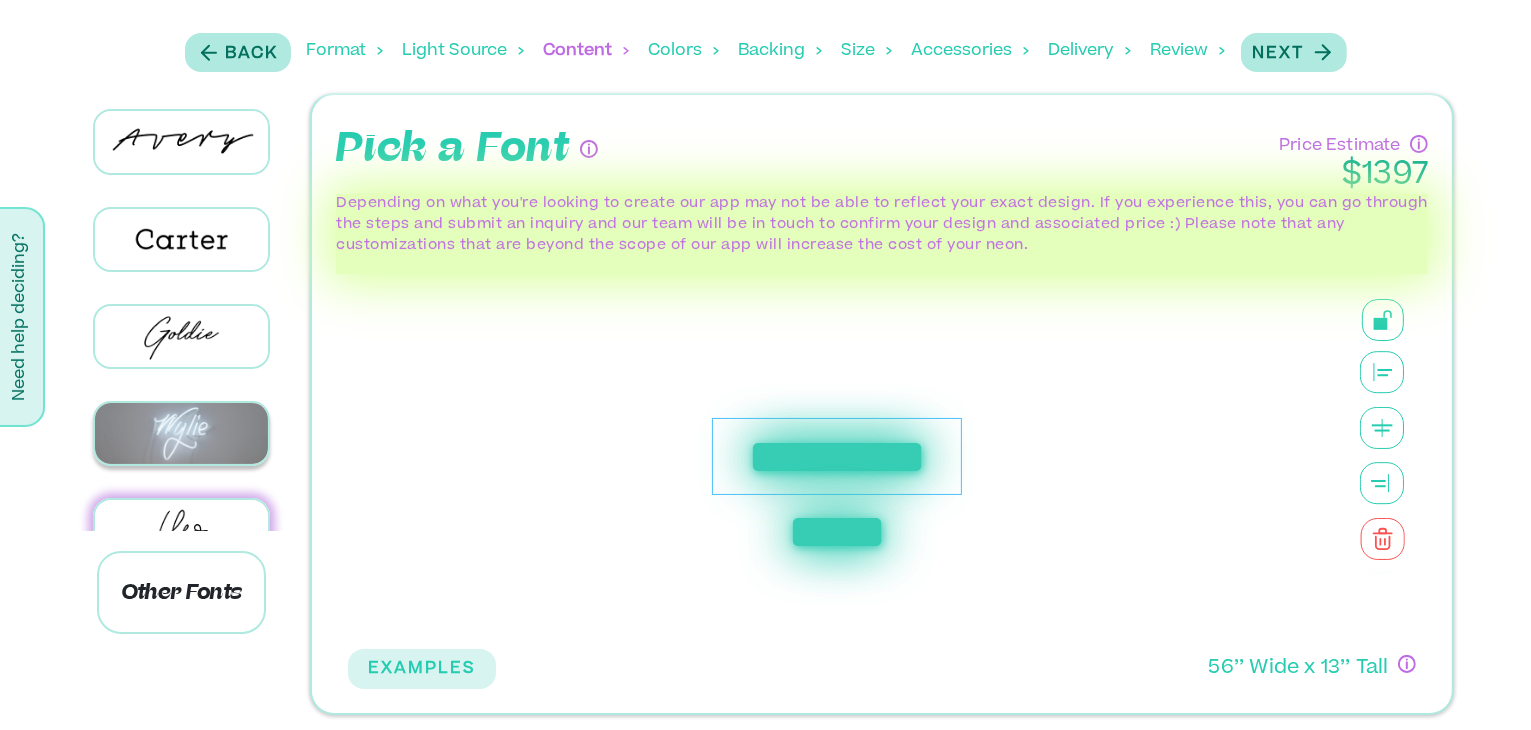 click at bounding box center [182, 433] 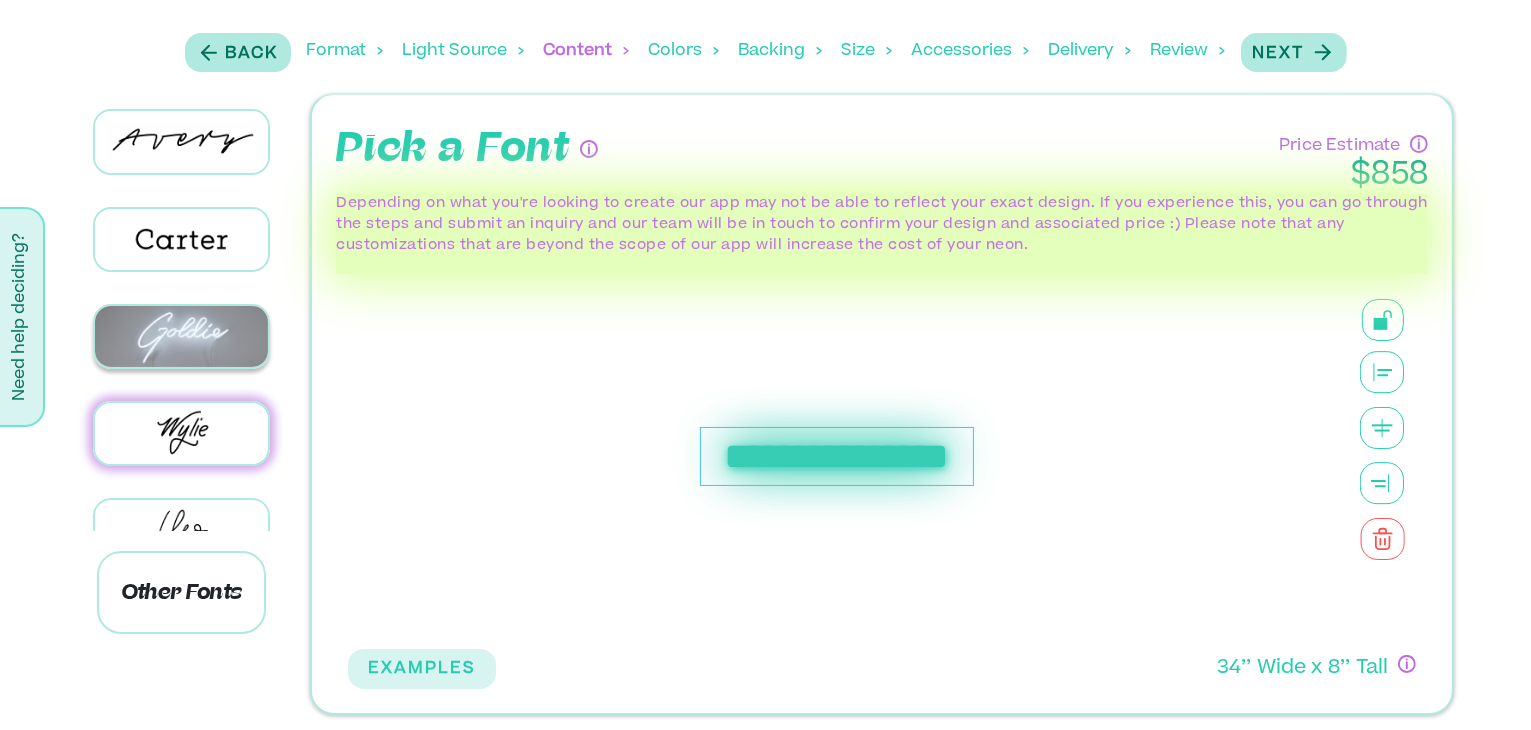 click at bounding box center [182, 336] 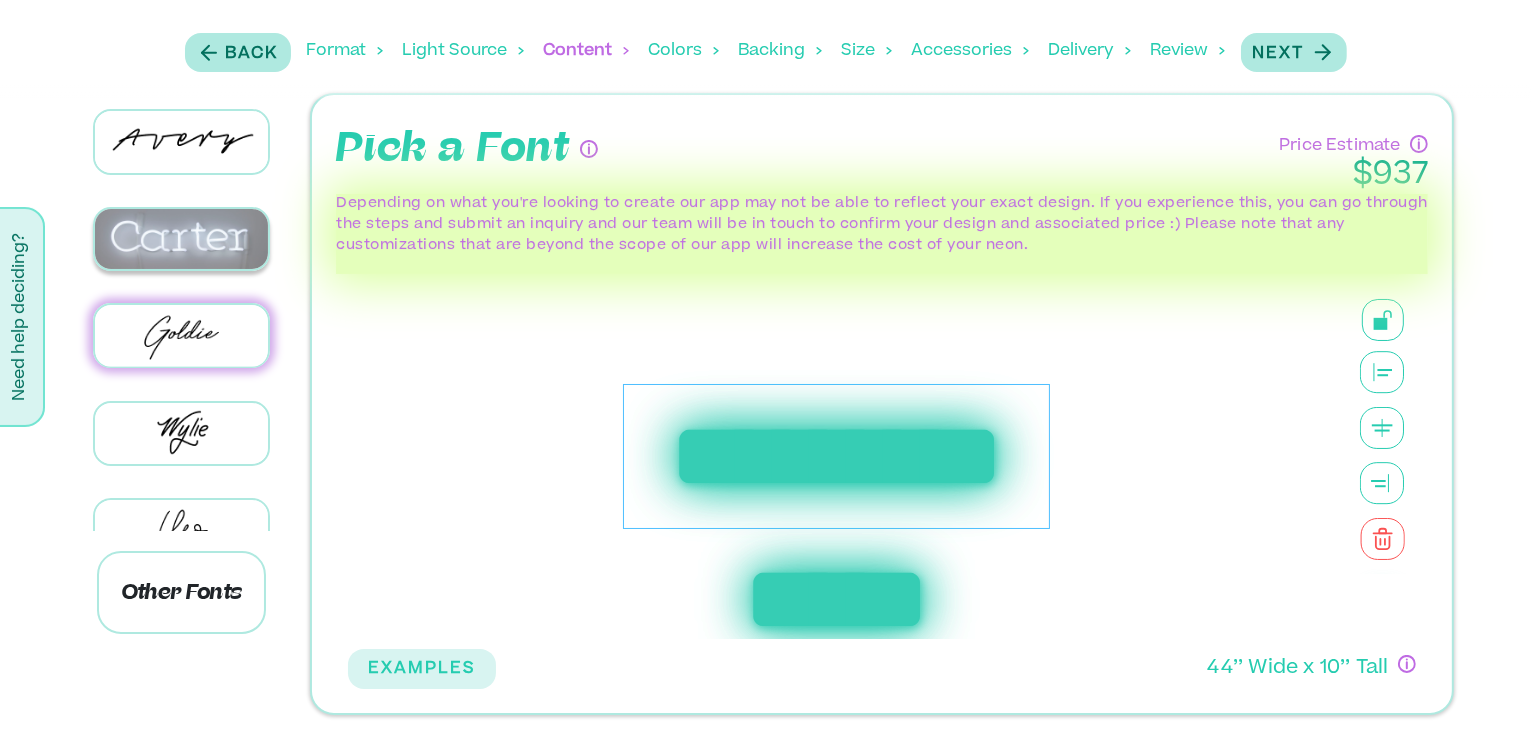 click at bounding box center [182, 239] 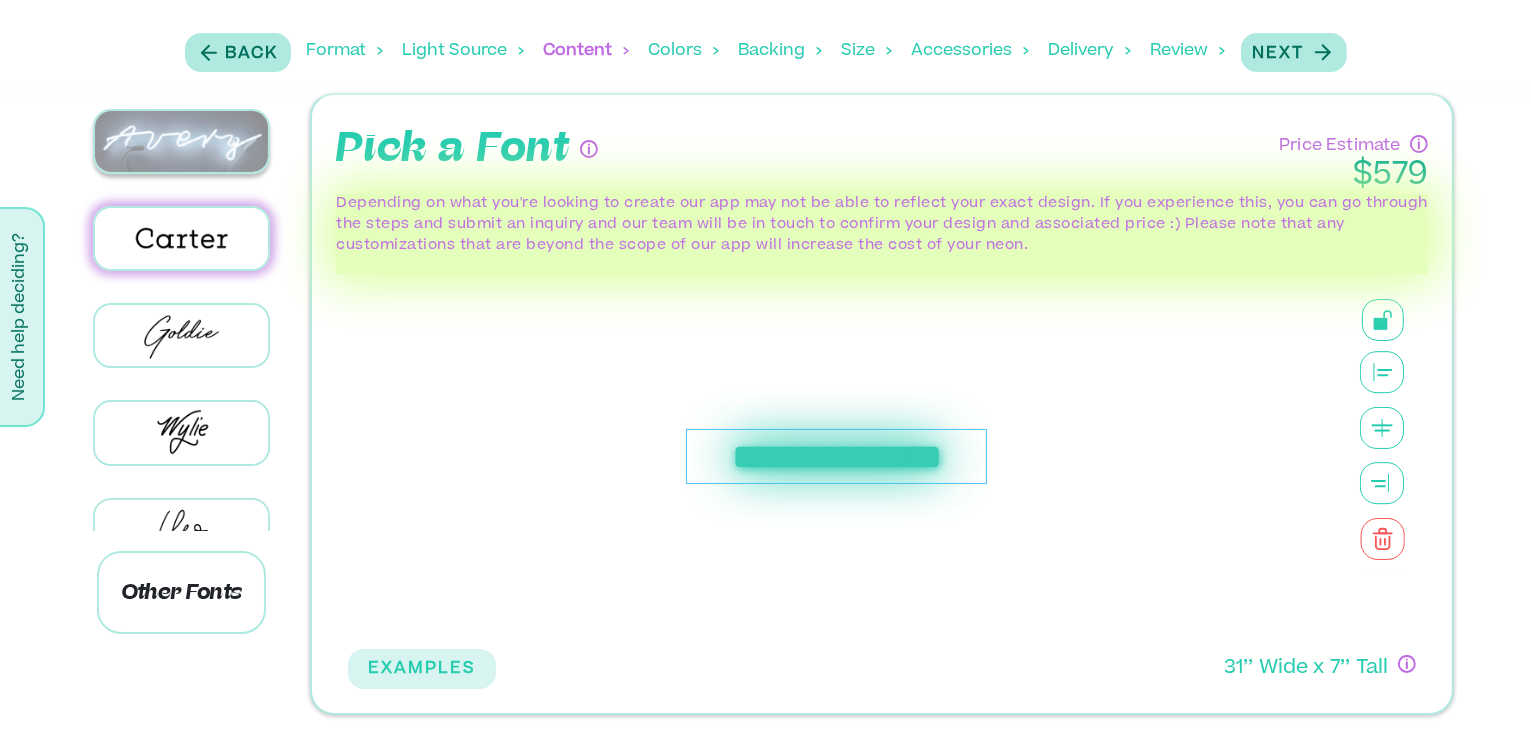 click at bounding box center (182, 141) 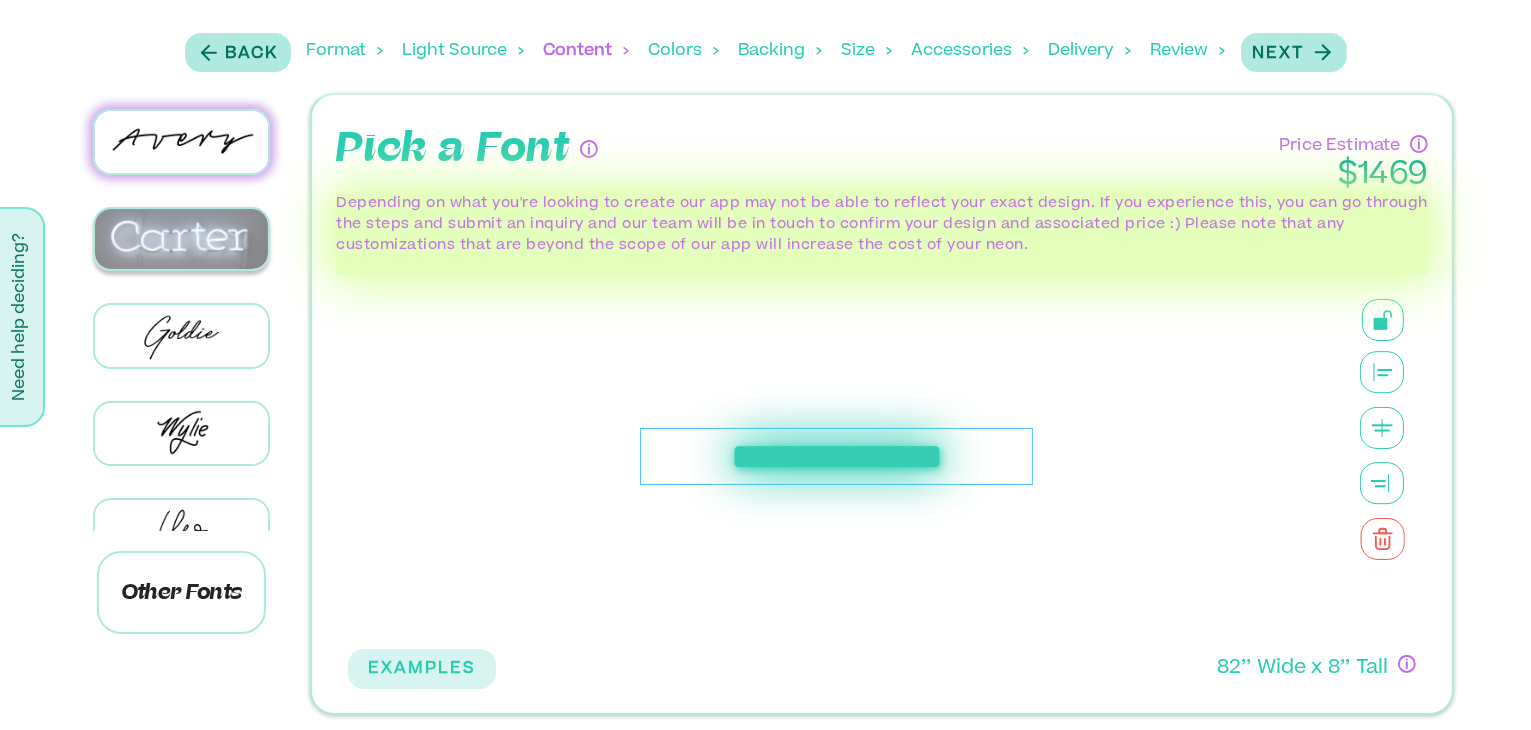 click at bounding box center [182, 239] 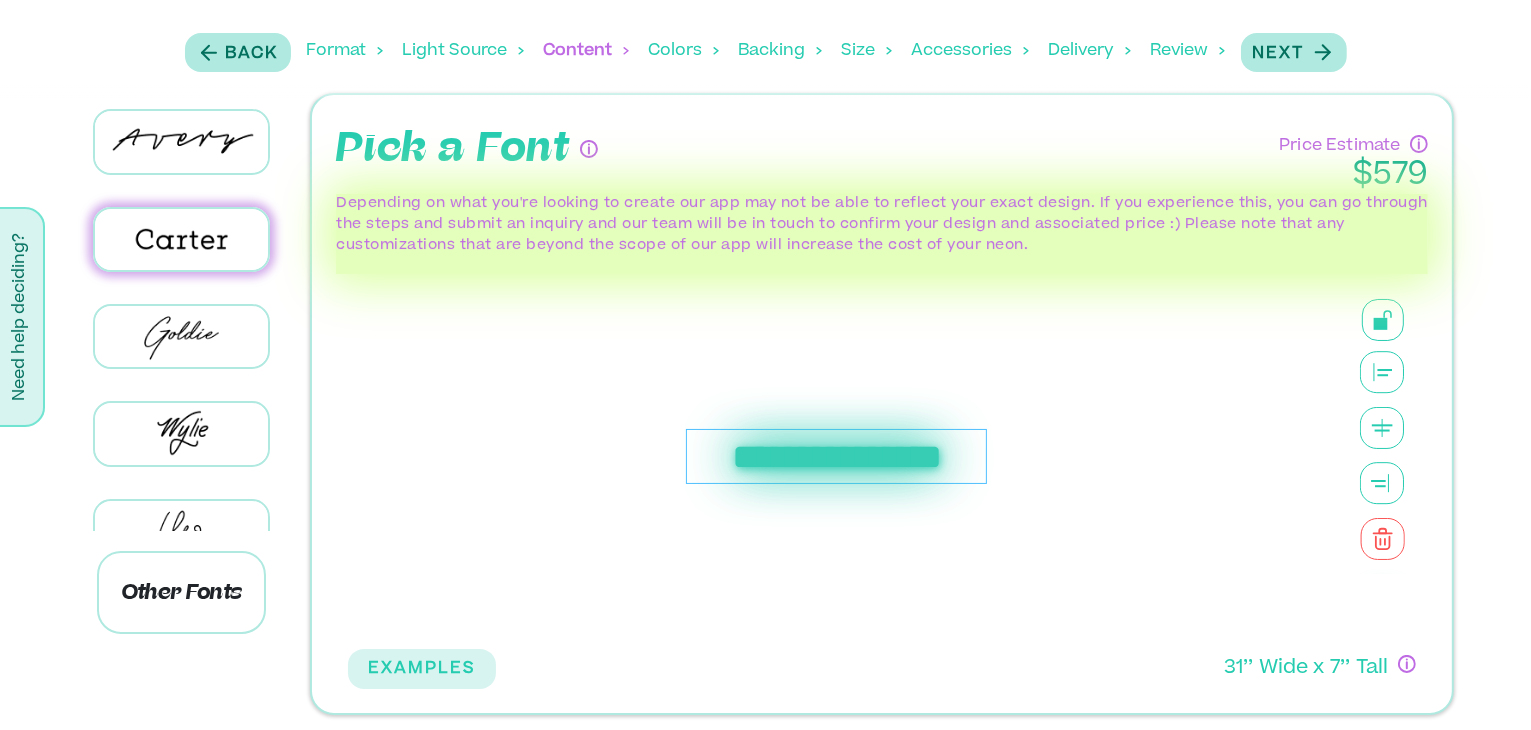 scroll, scrollTop: 9, scrollLeft: 0, axis: vertical 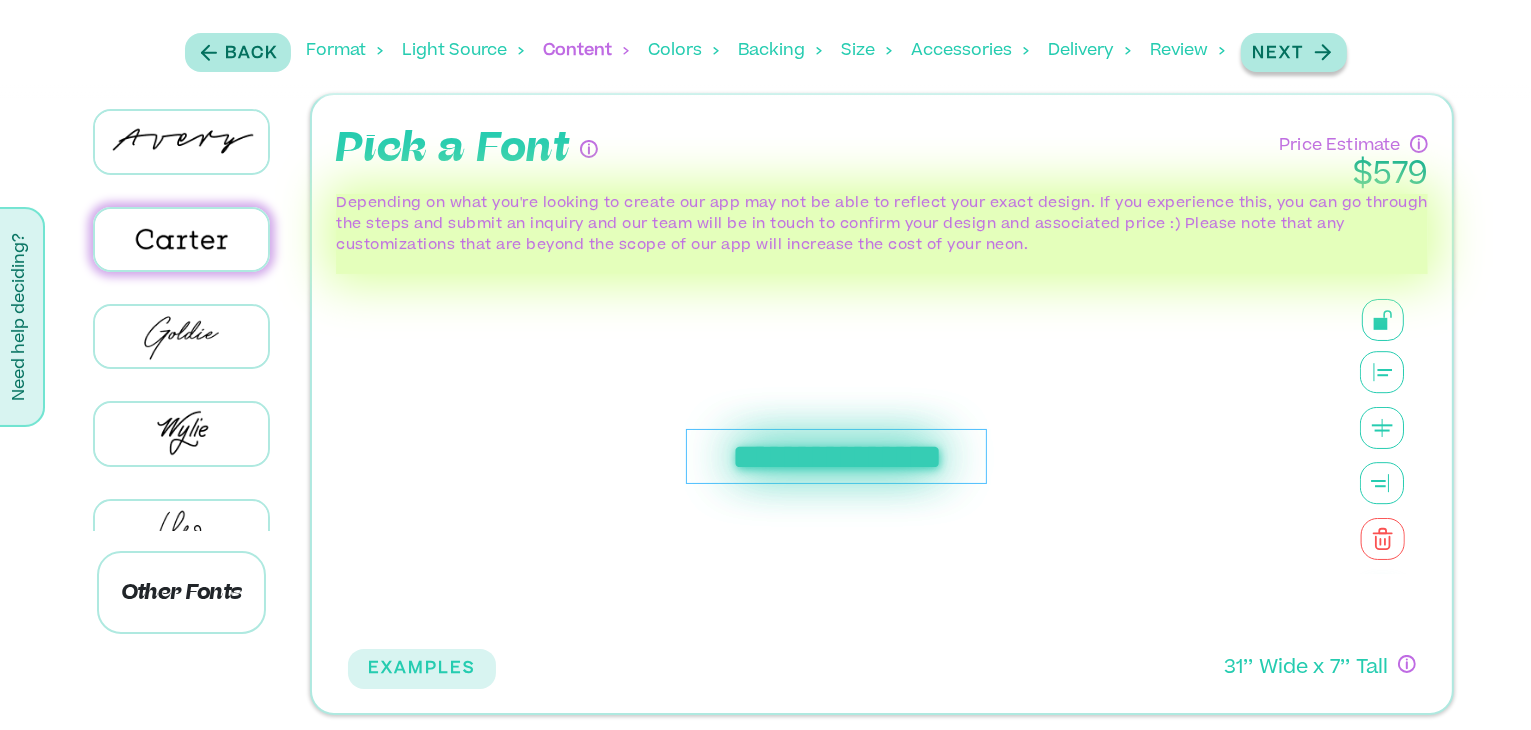 click on "Next" at bounding box center (1279, 54) 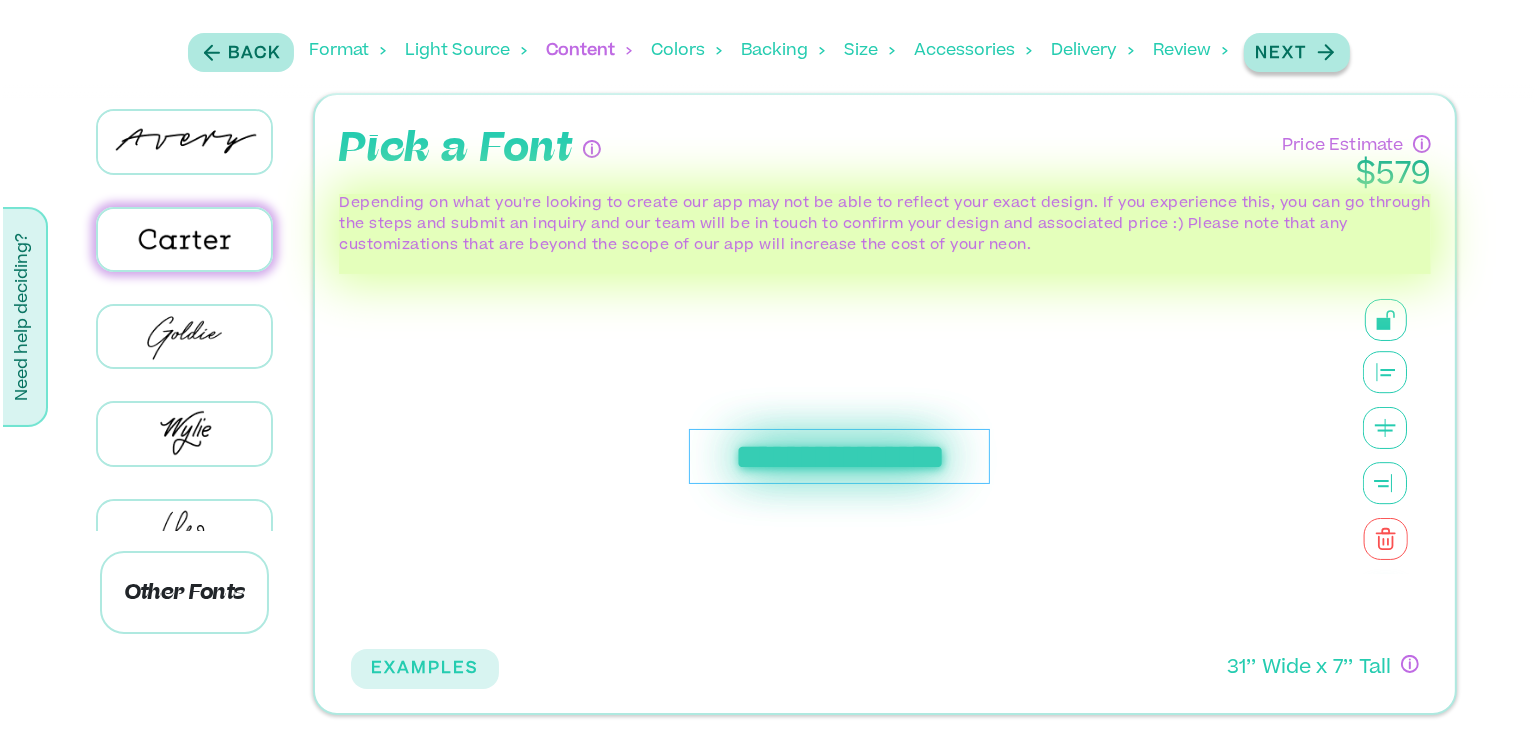 scroll, scrollTop: 0, scrollLeft: 0, axis: both 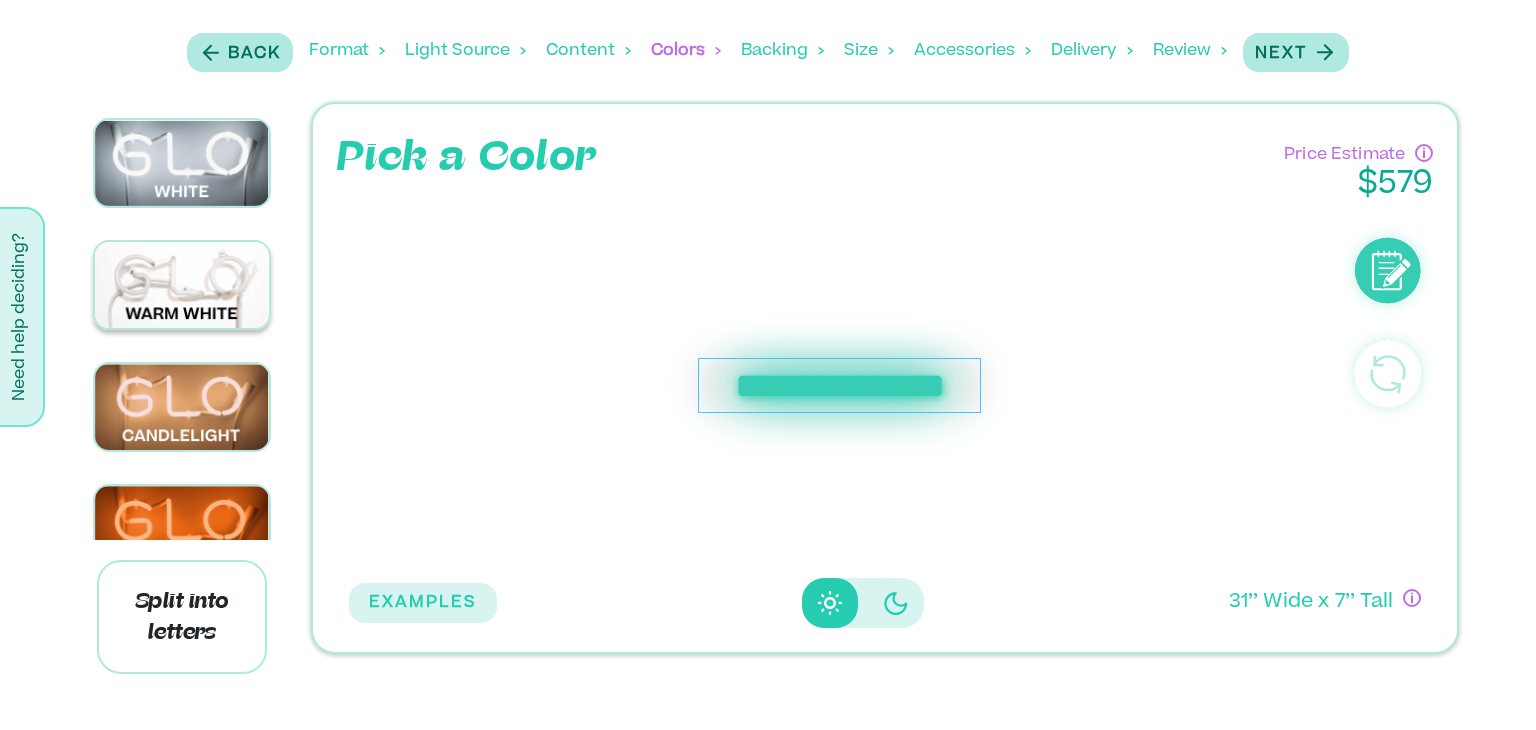 click at bounding box center (182, 285) 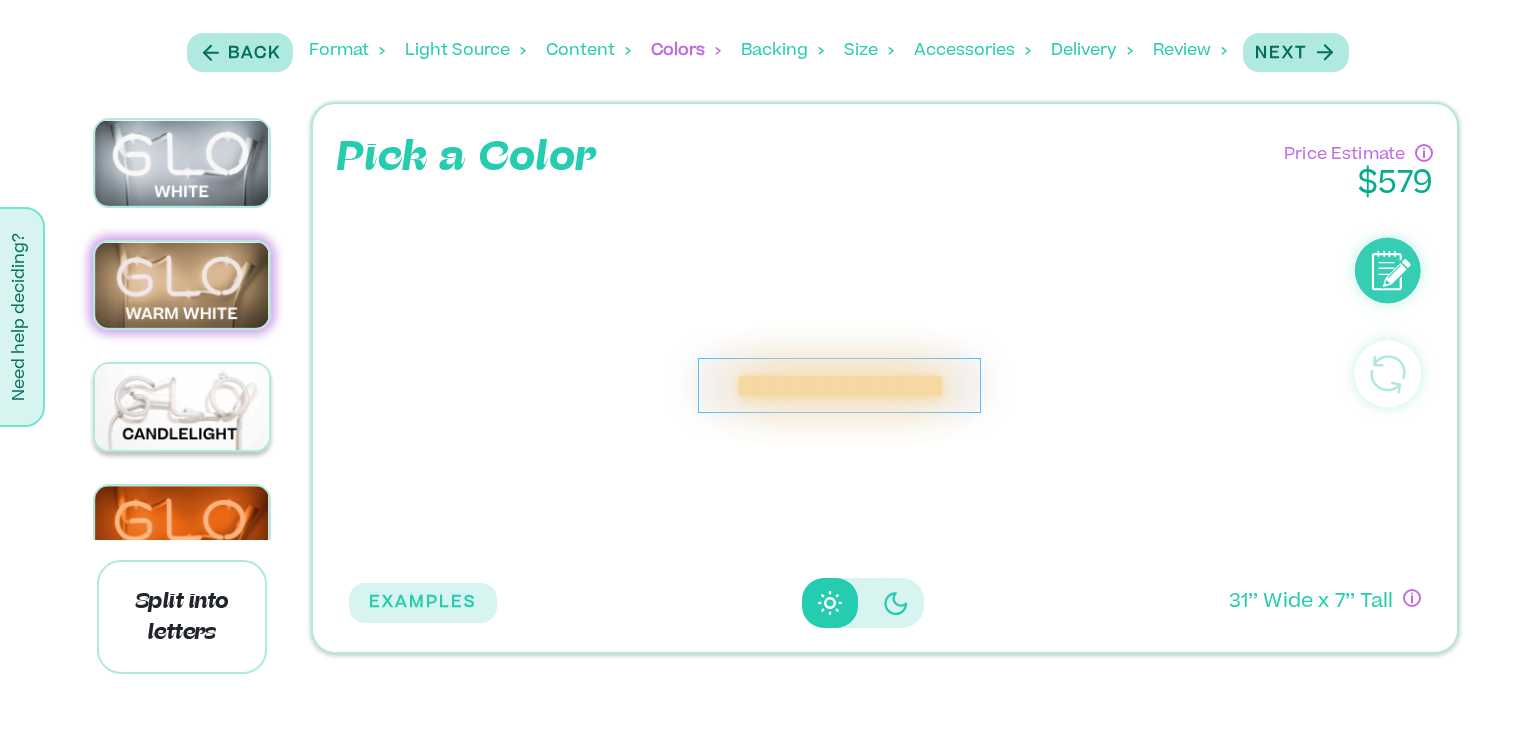 click at bounding box center (182, 406) 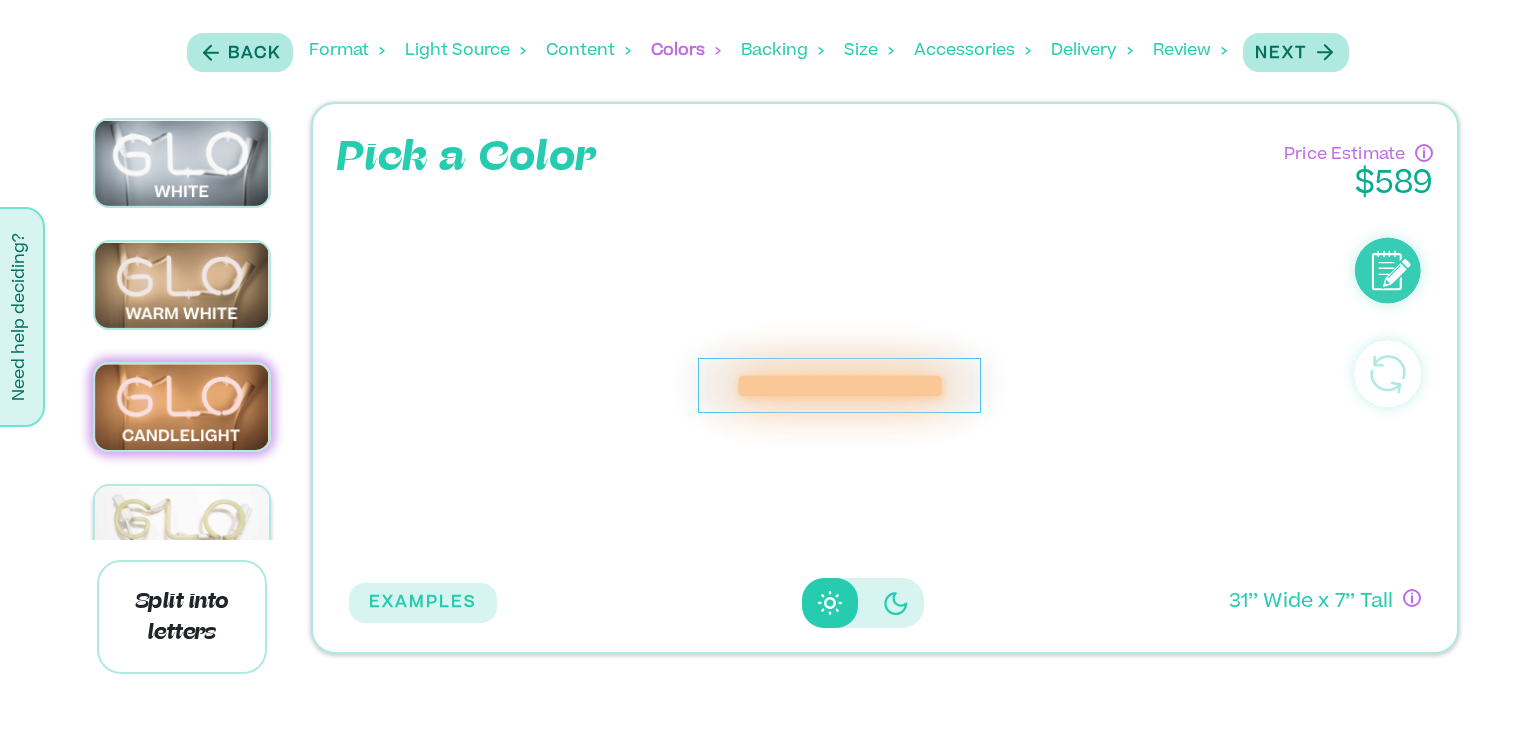 click at bounding box center [182, 529] 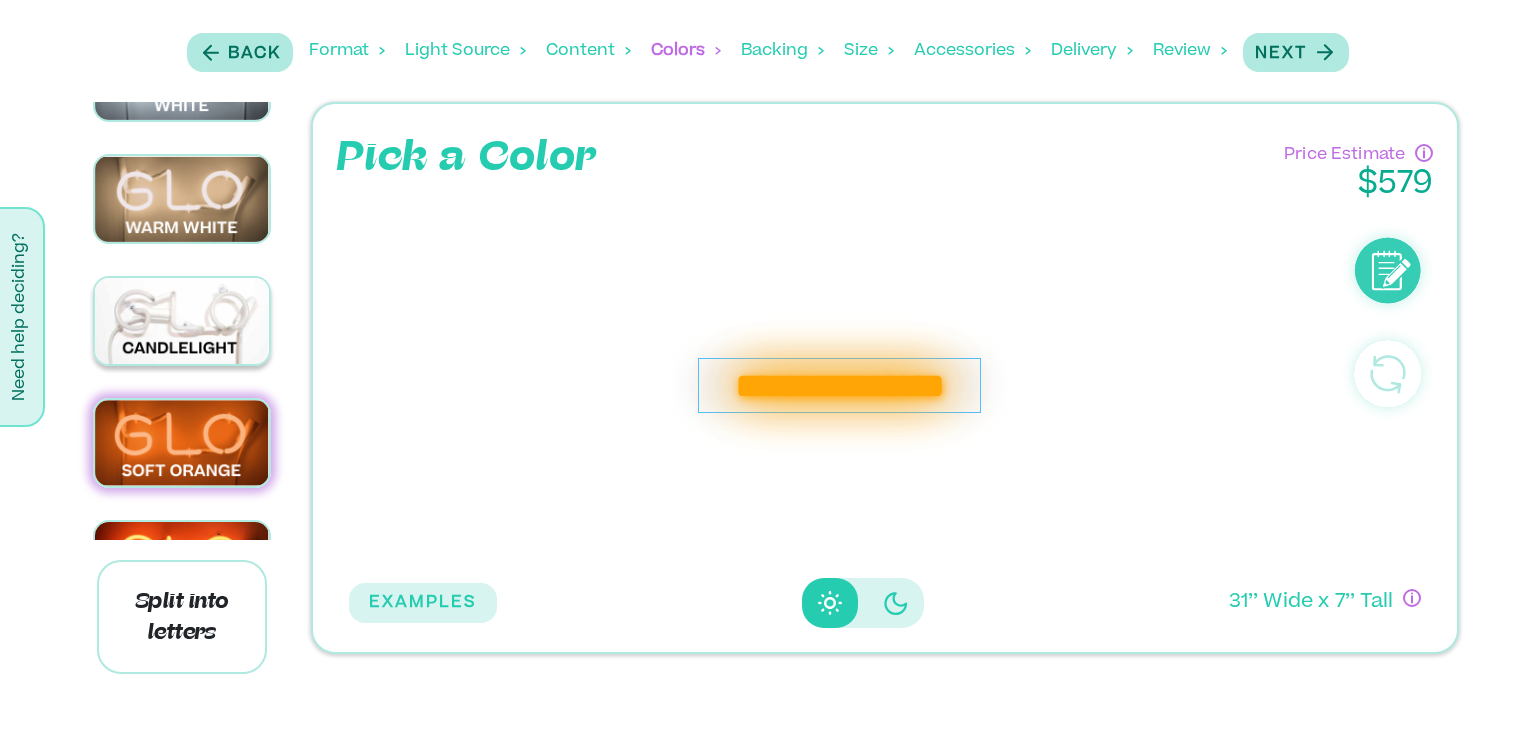 scroll, scrollTop: 300, scrollLeft: 0, axis: vertical 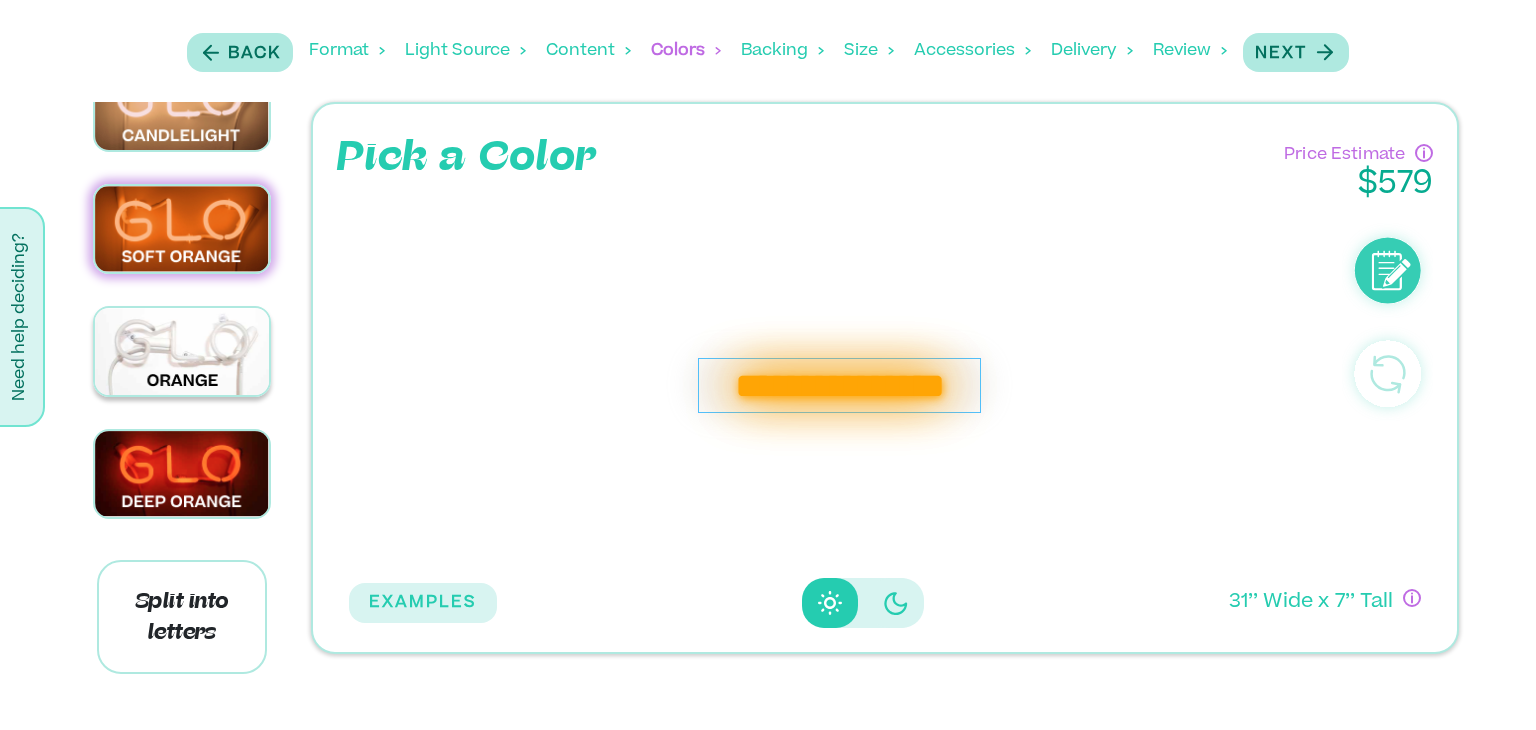 click at bounding box center (182, 351) 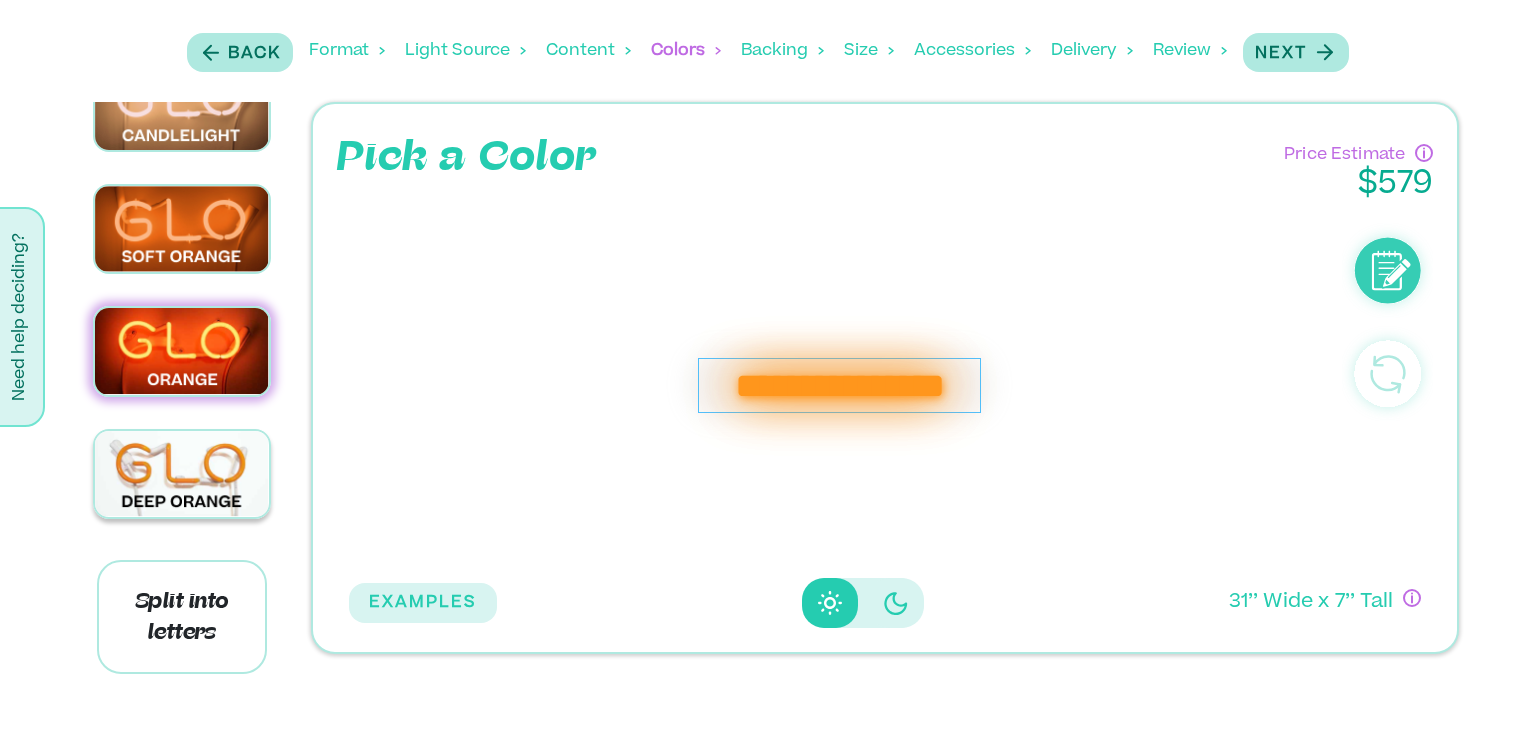 click at bounding box center (182, 474) 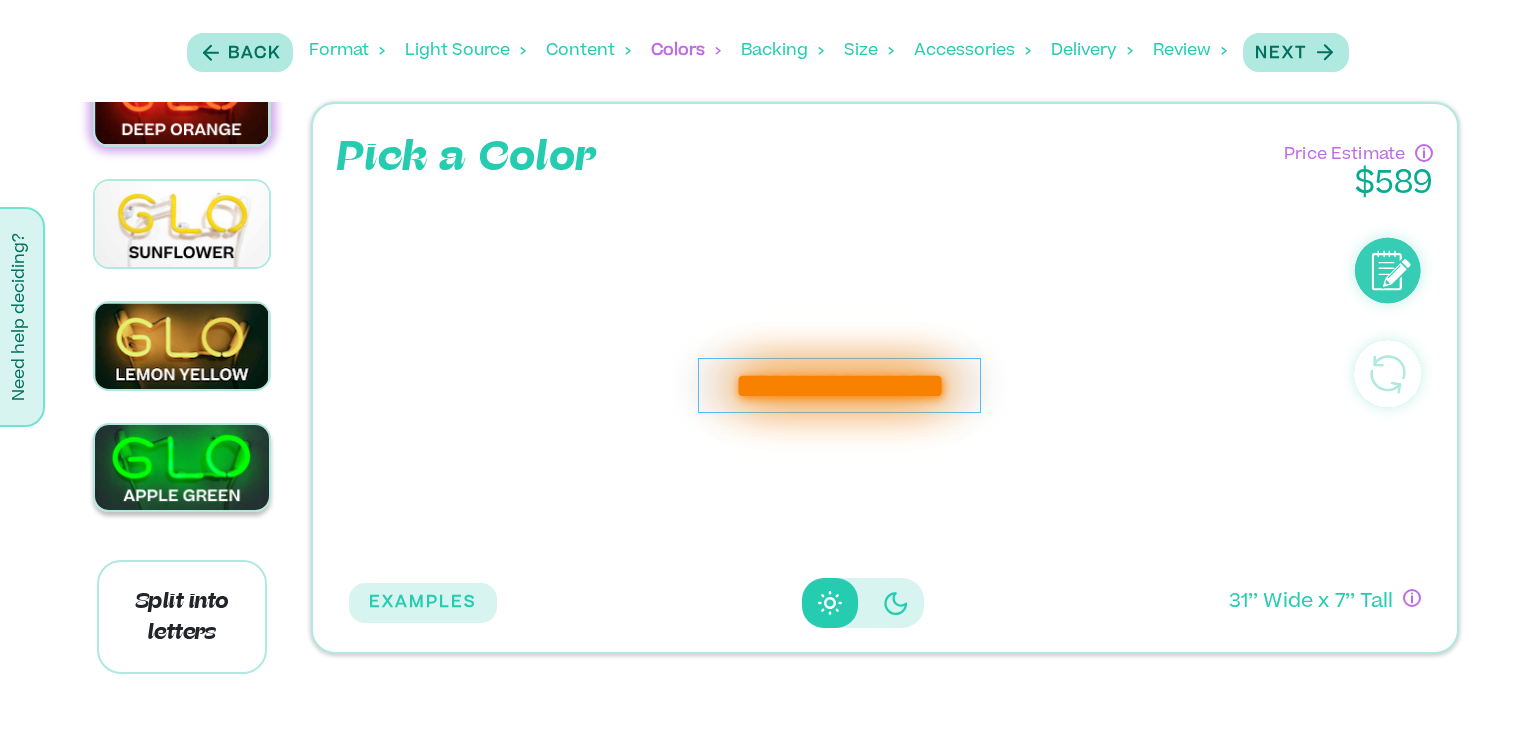 scroll, scrollTop: 800, scrollLeft: 0, axis: vertical 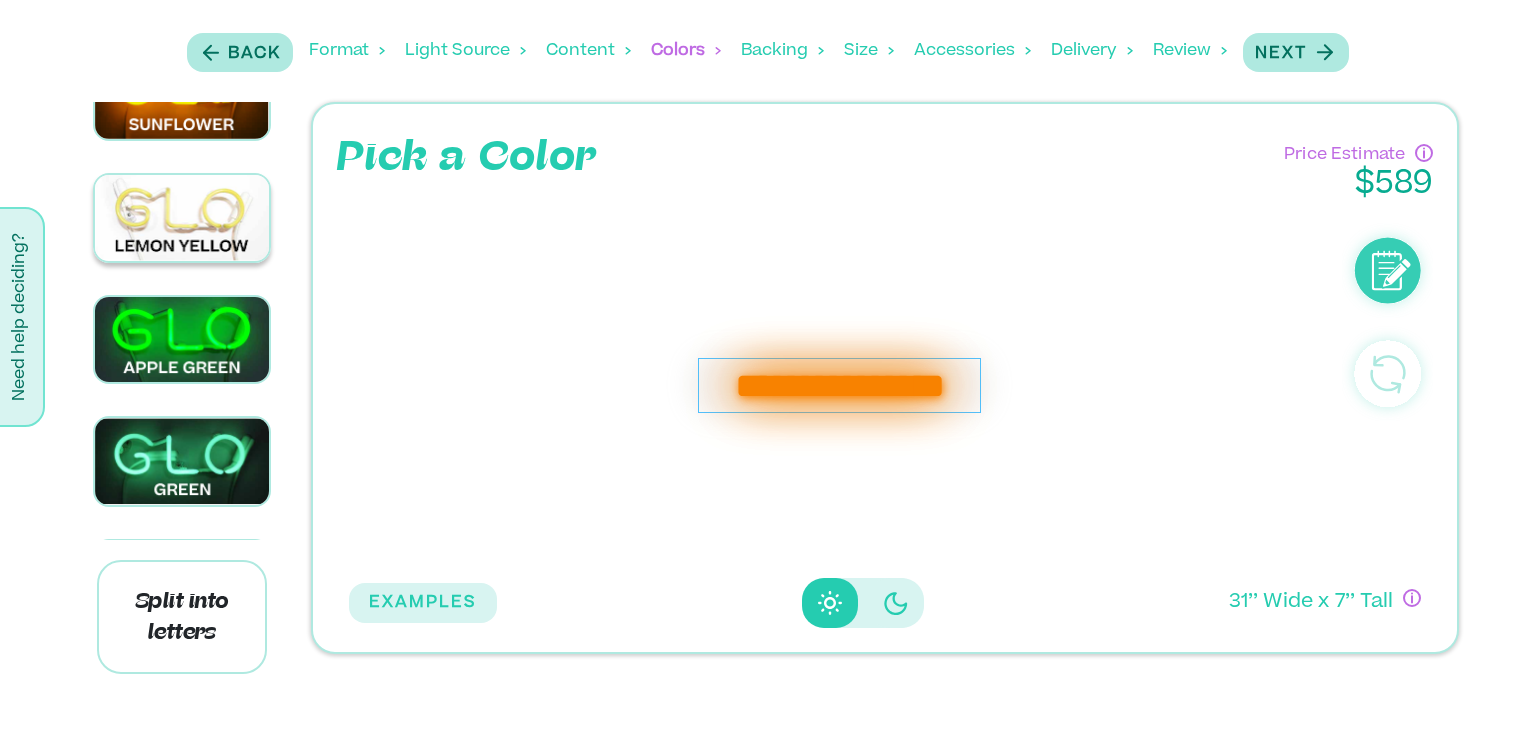 click at bounding box center (182, 218) 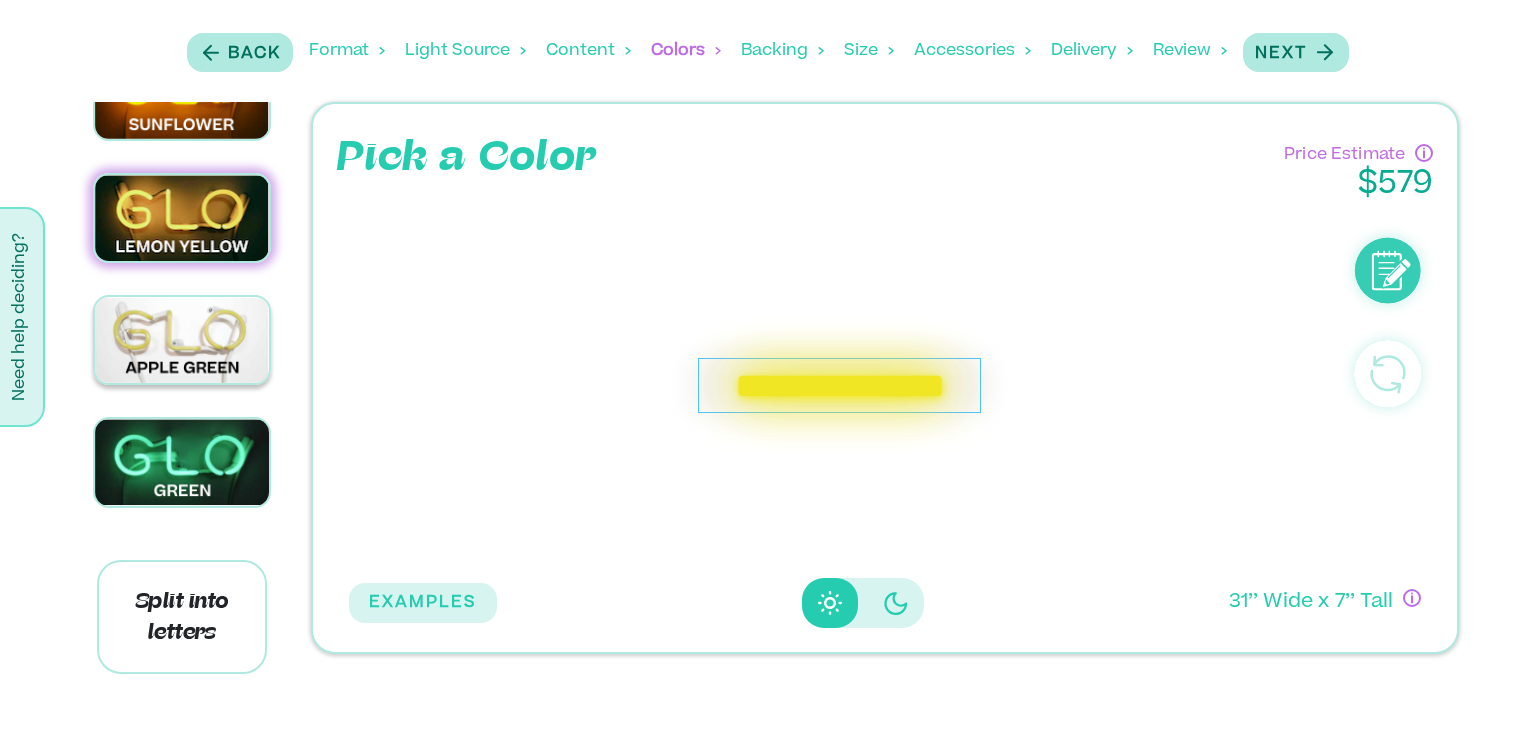 click at bounding box center [182, 340] 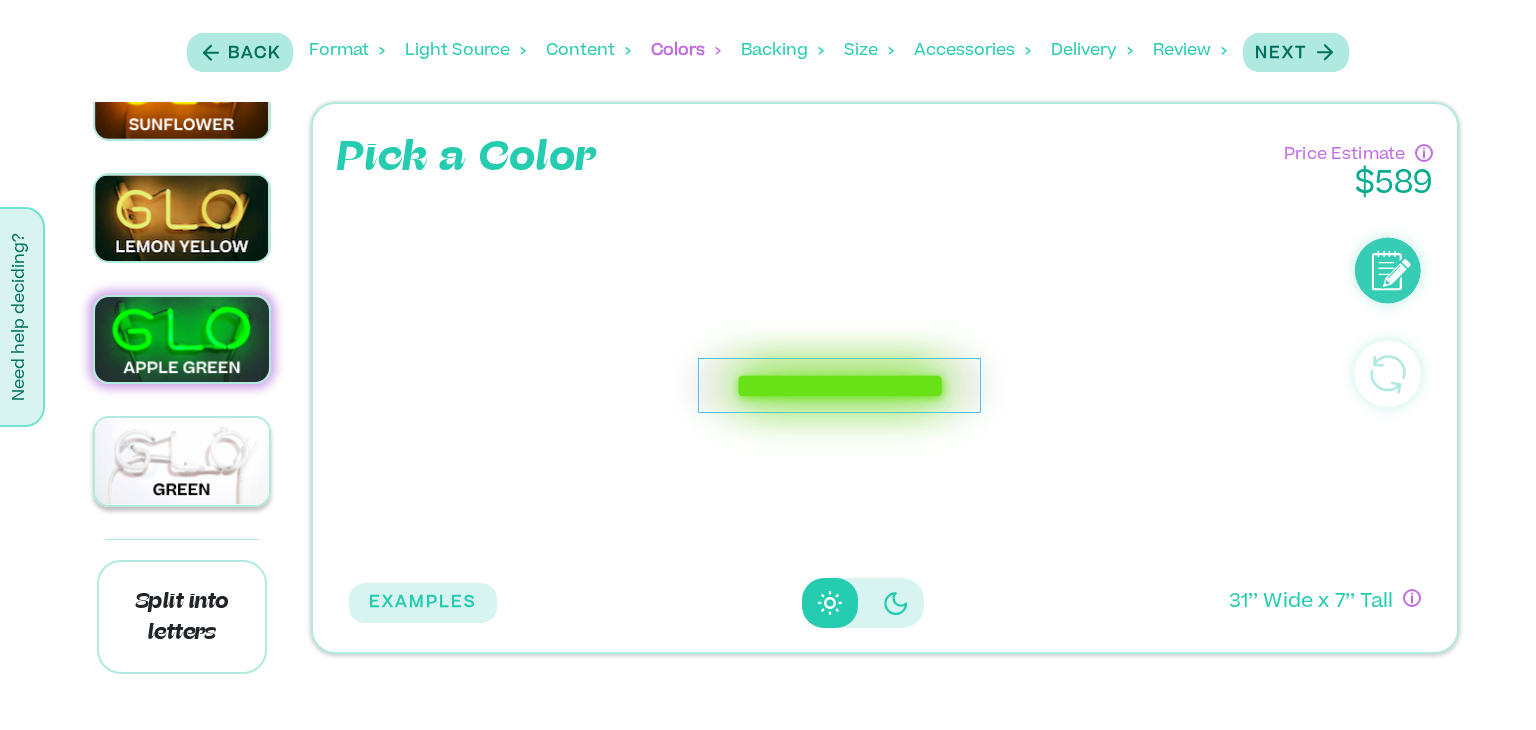 click at bounding box center [182, 461] 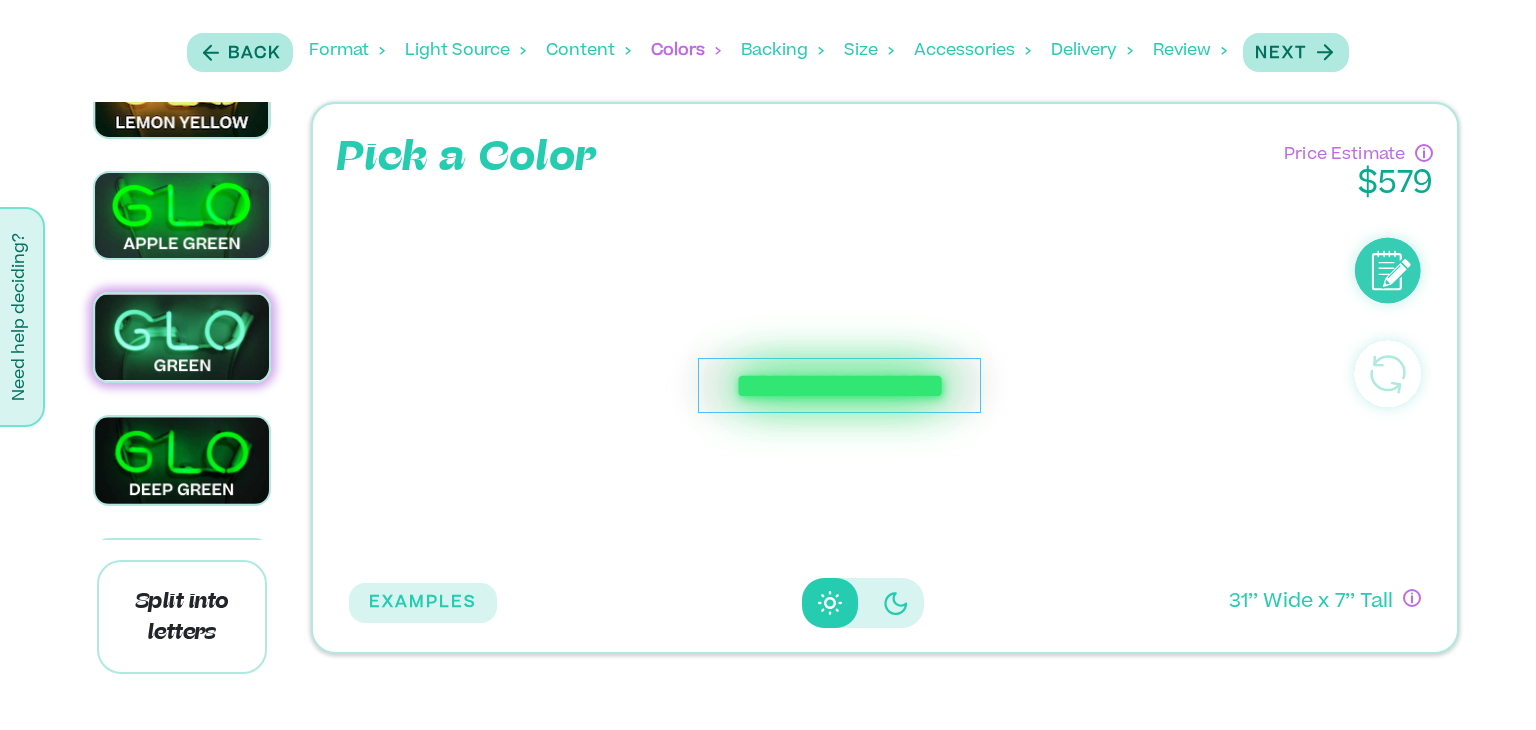 scroll, scrollTop: 1100, scrollLeft: 0, axis: vertical 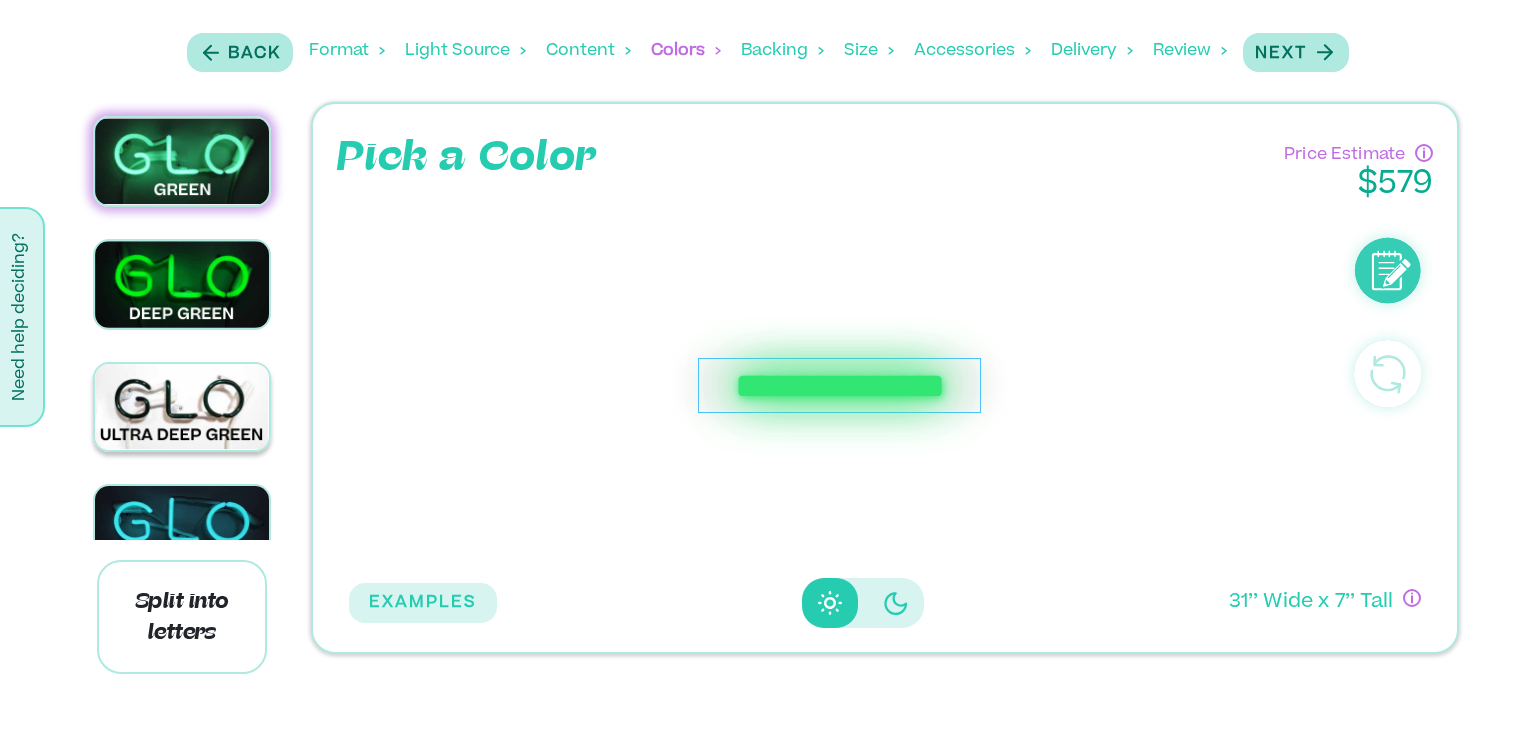 click at bounding box center [182, 407] 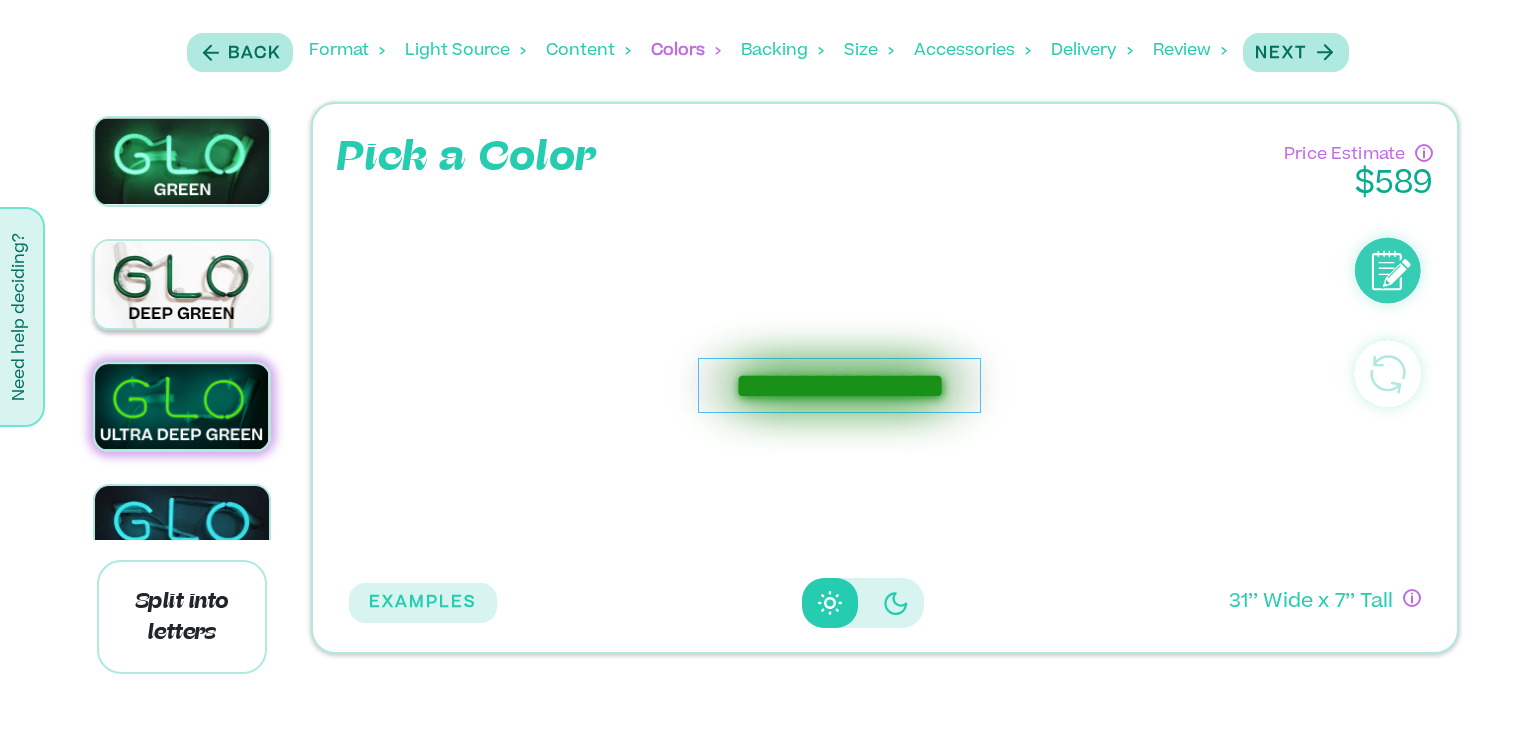 click at bounding box center [182, 284] 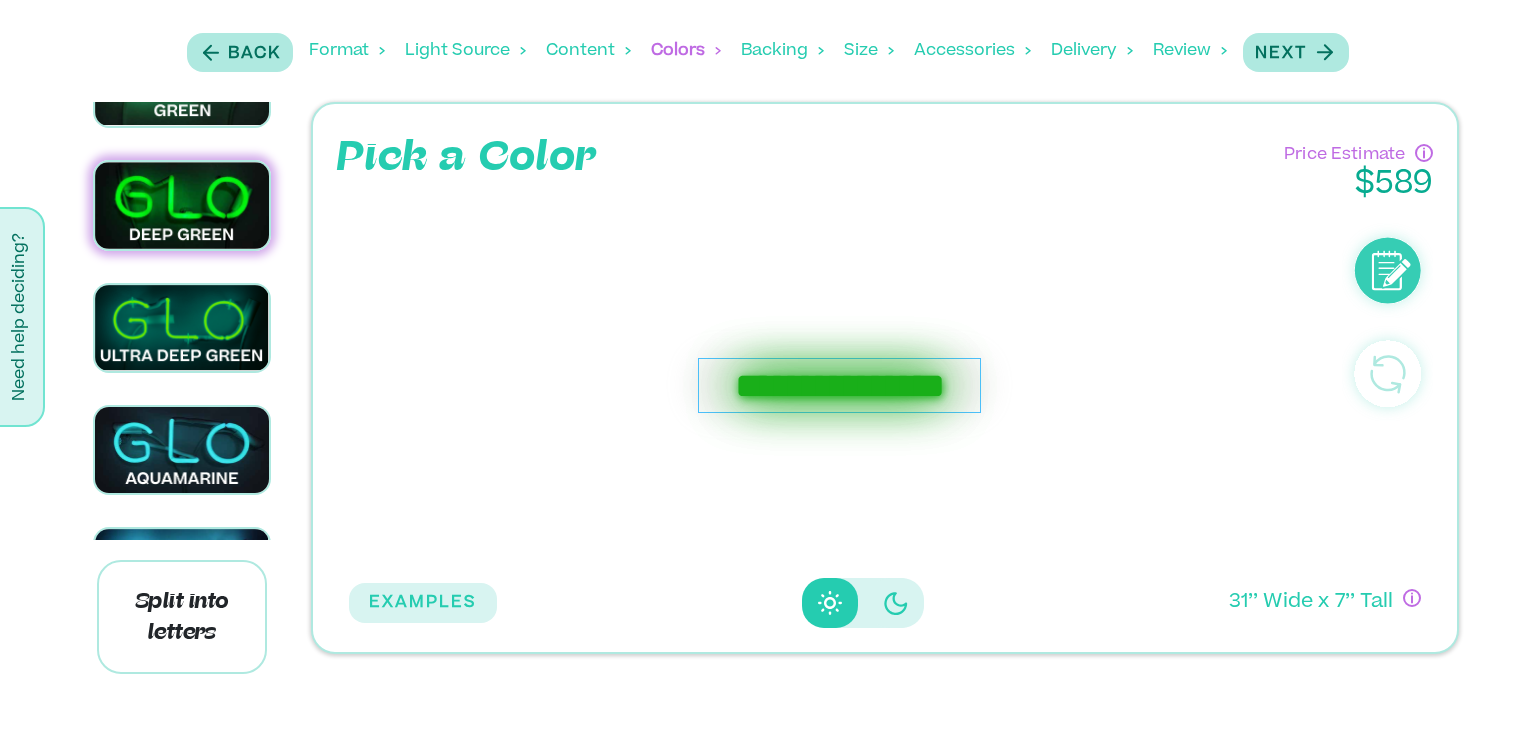 scroll, scrollTop: 1300, scrollLeft: 0, axis: vertical 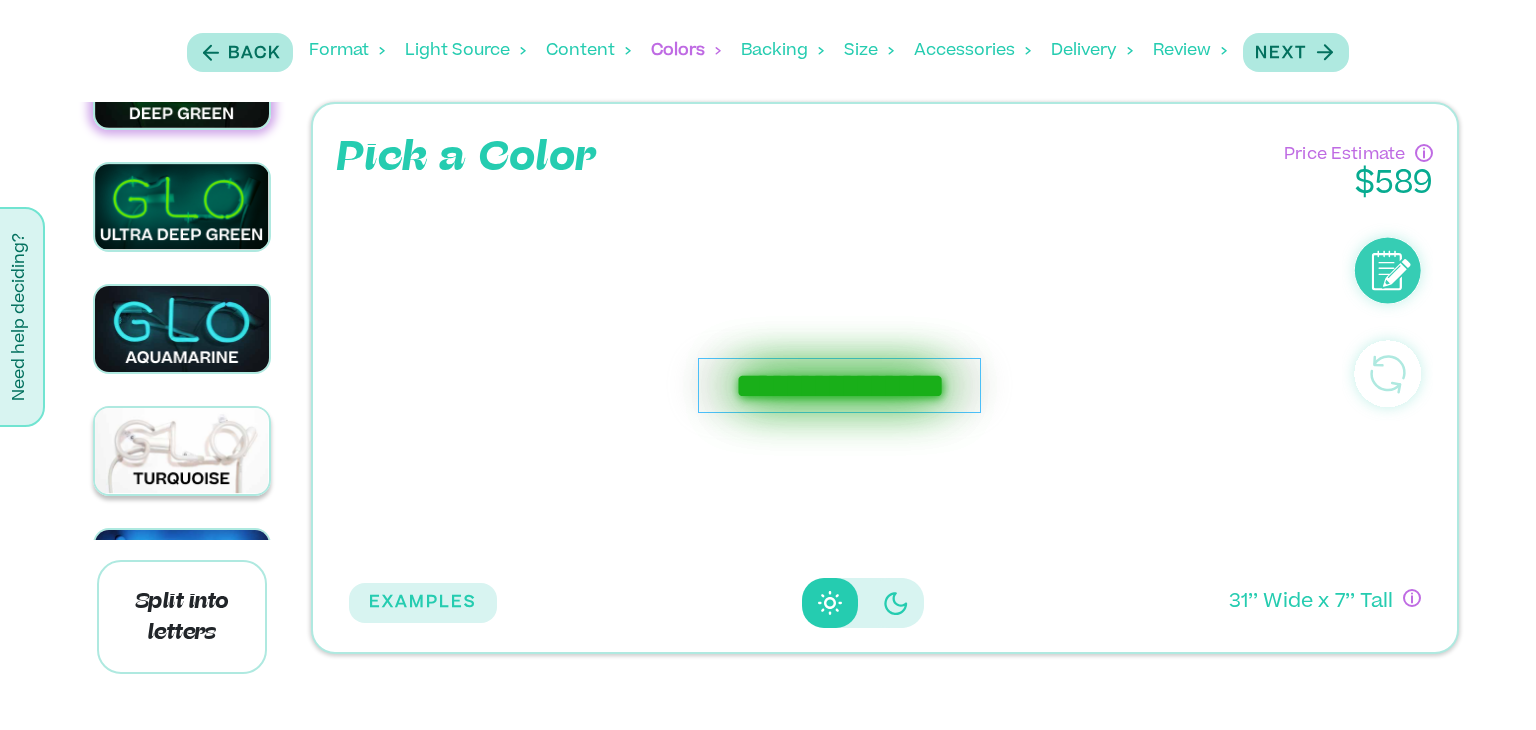 click at bounding box center [182, 451] 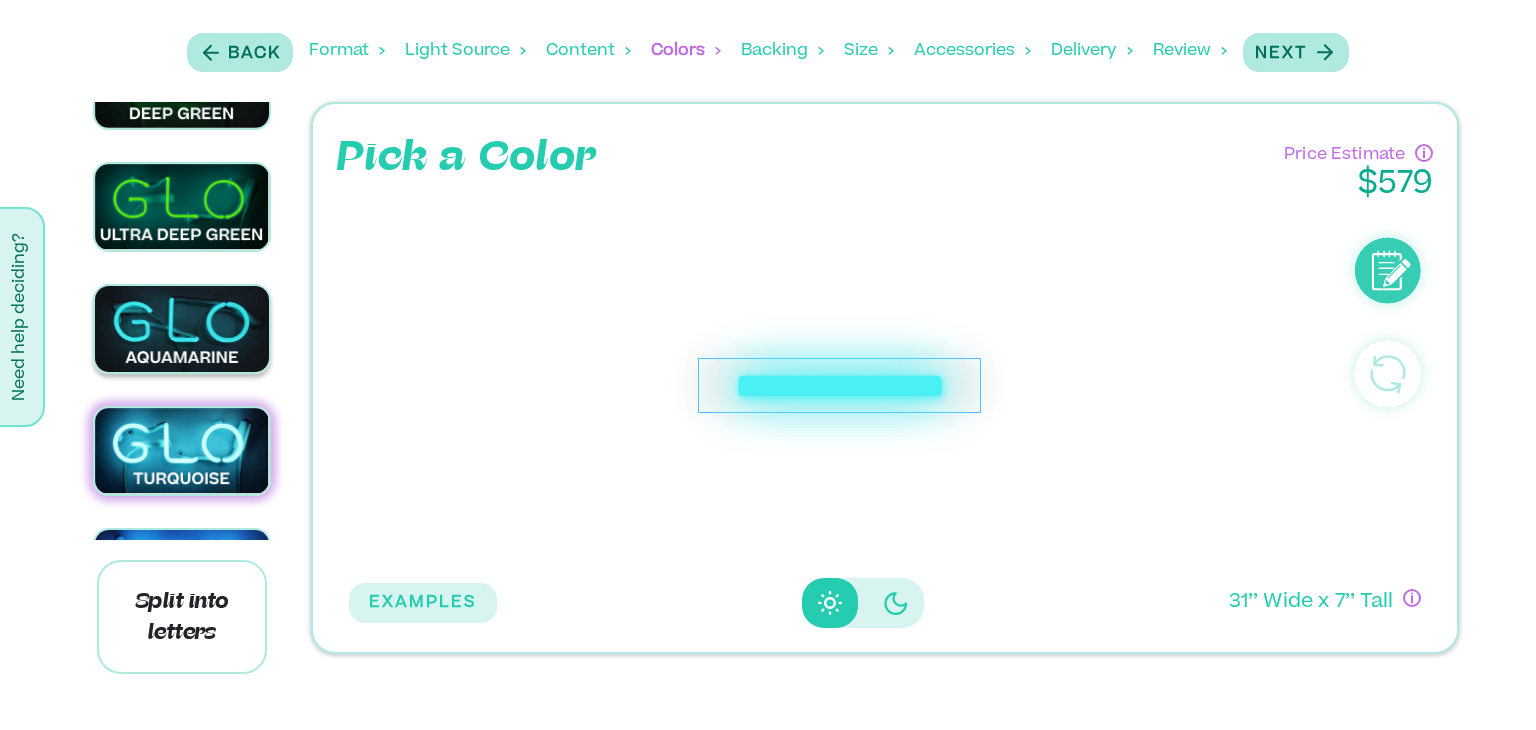 click at bounding box center [182, 329] 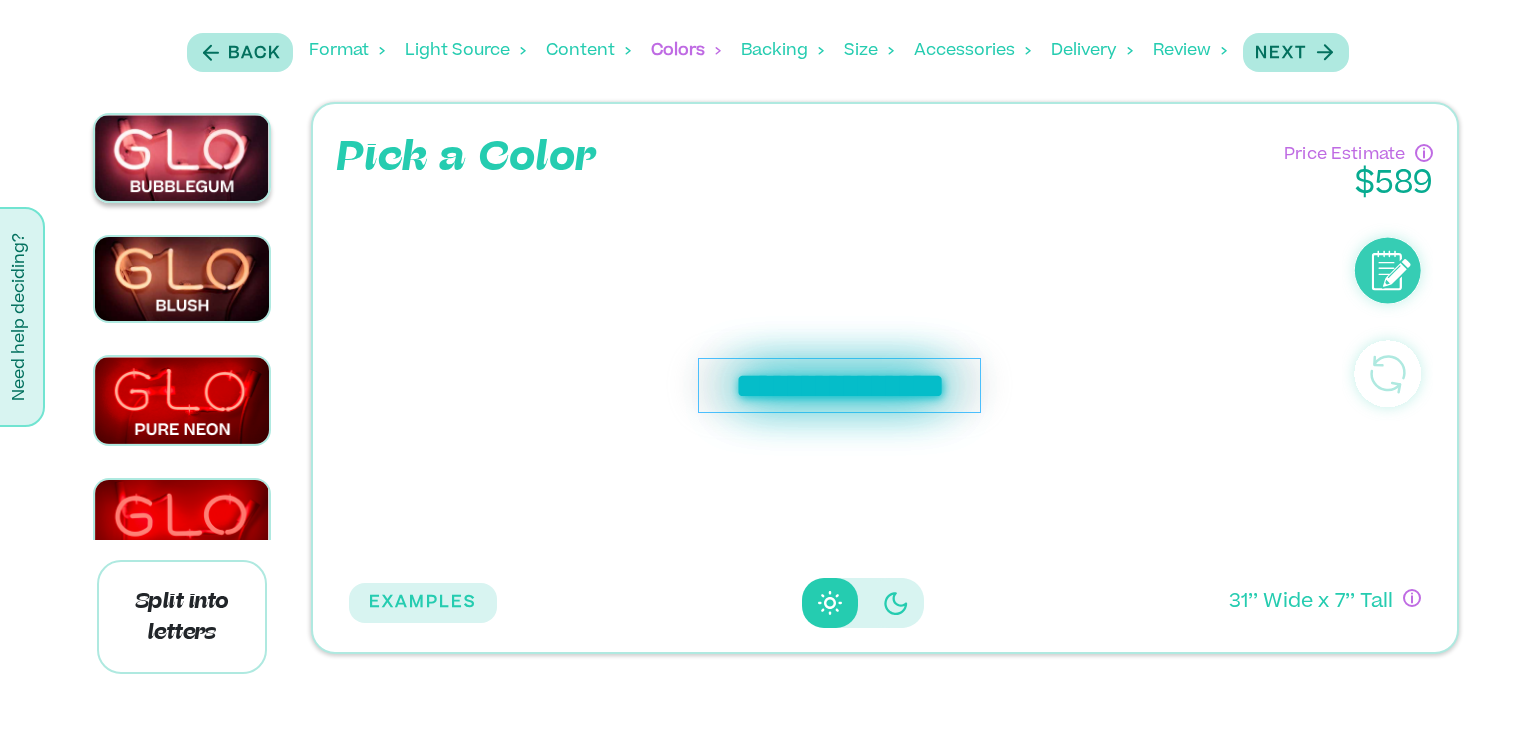 scroll, scrollTop: 2700, scrollLeft: 0, axis: vertical 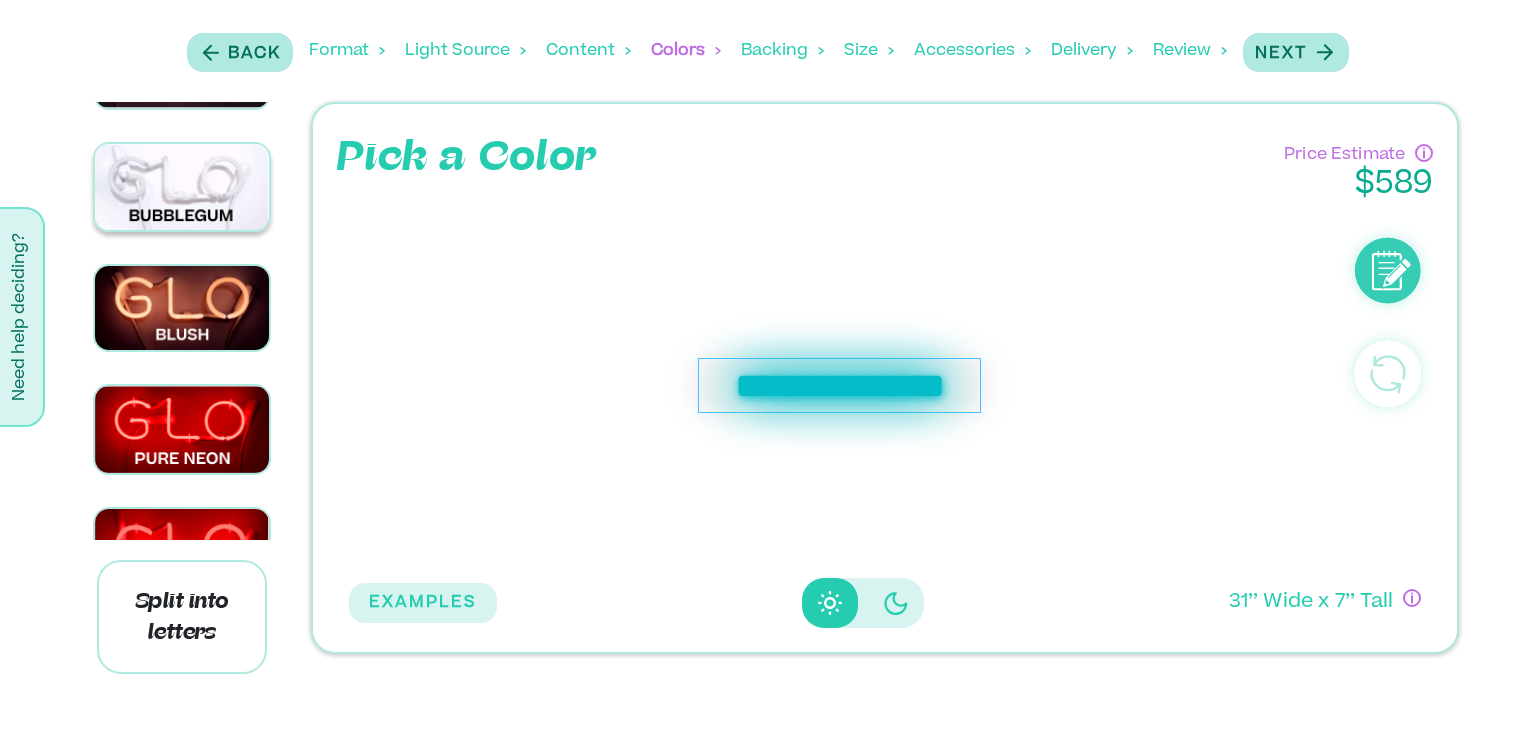 click at bounding box center (182, 187) 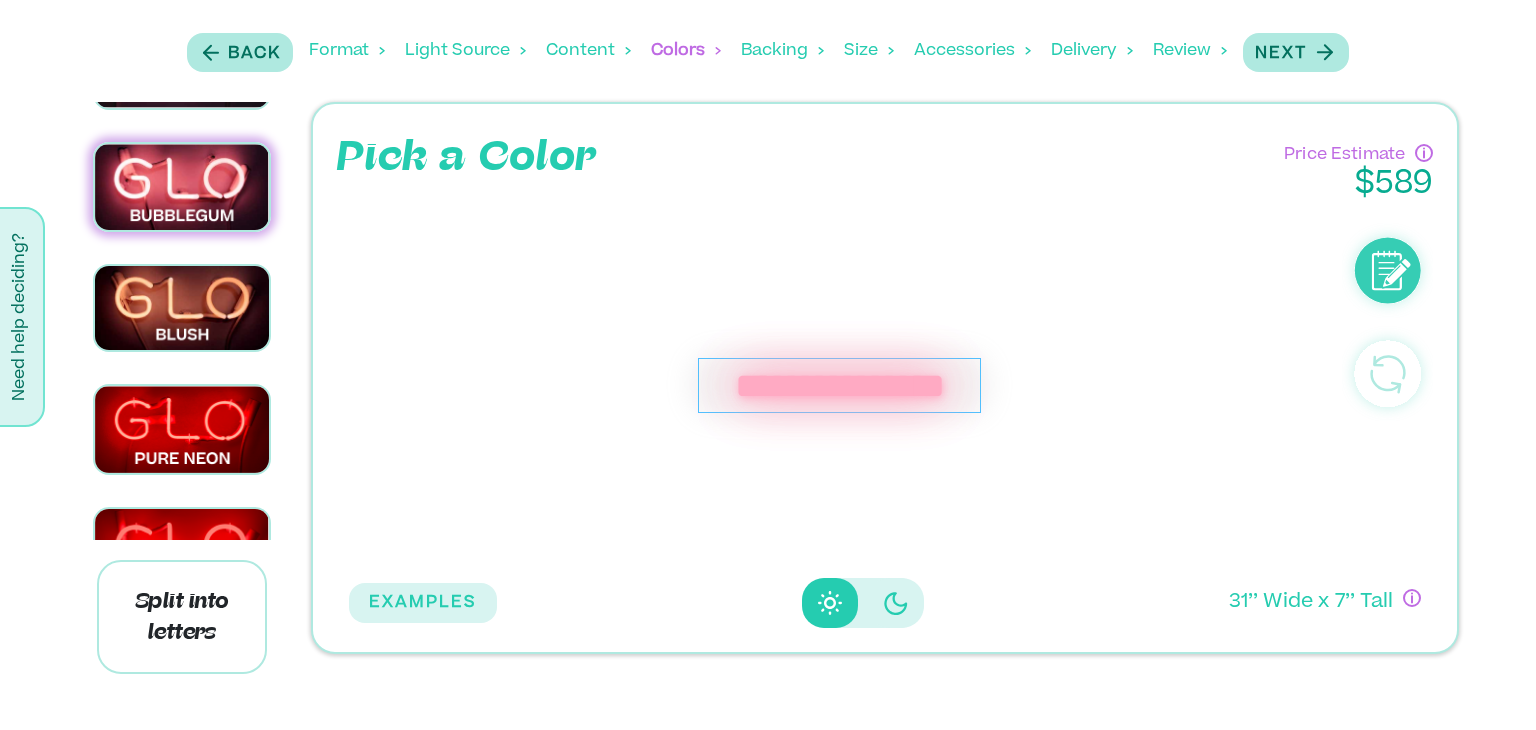 click 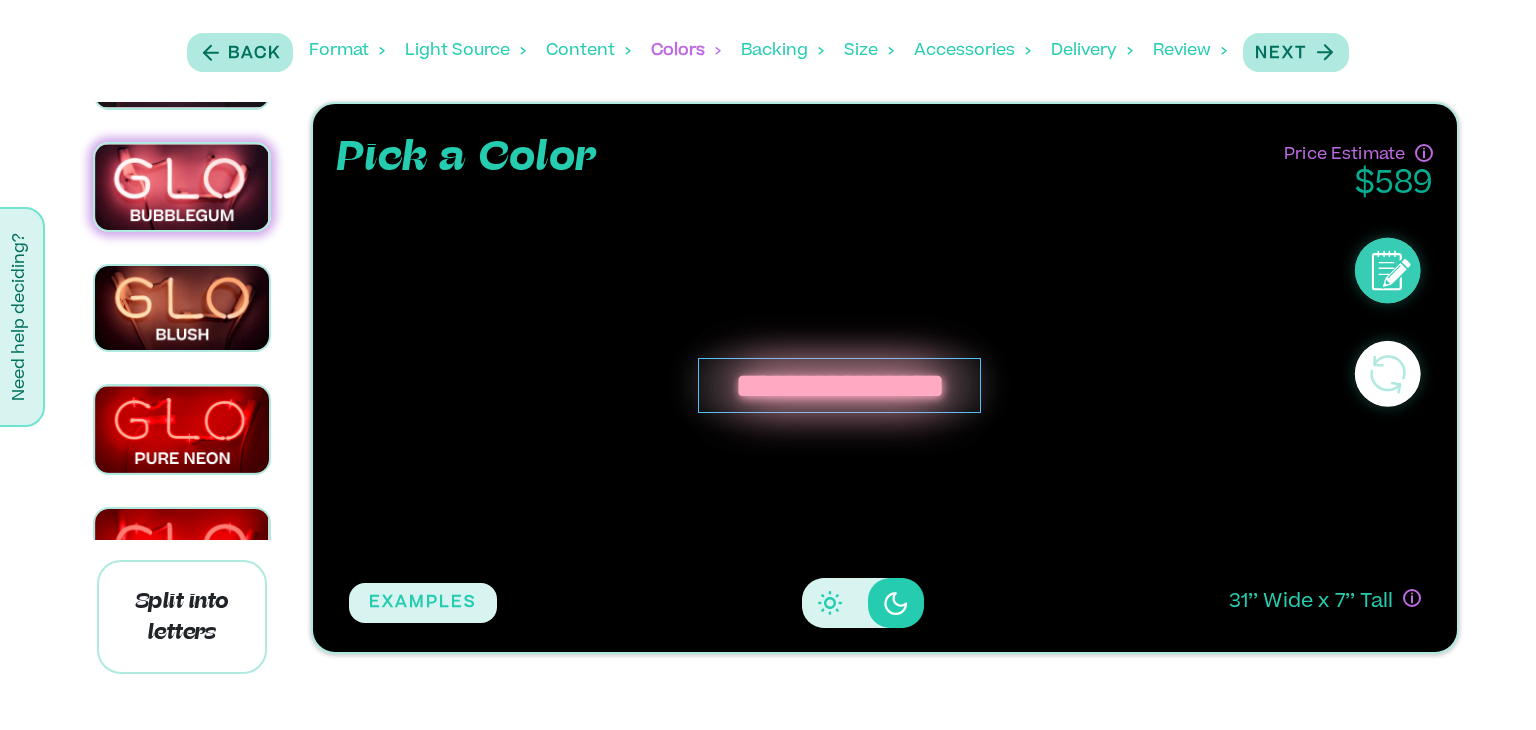 click 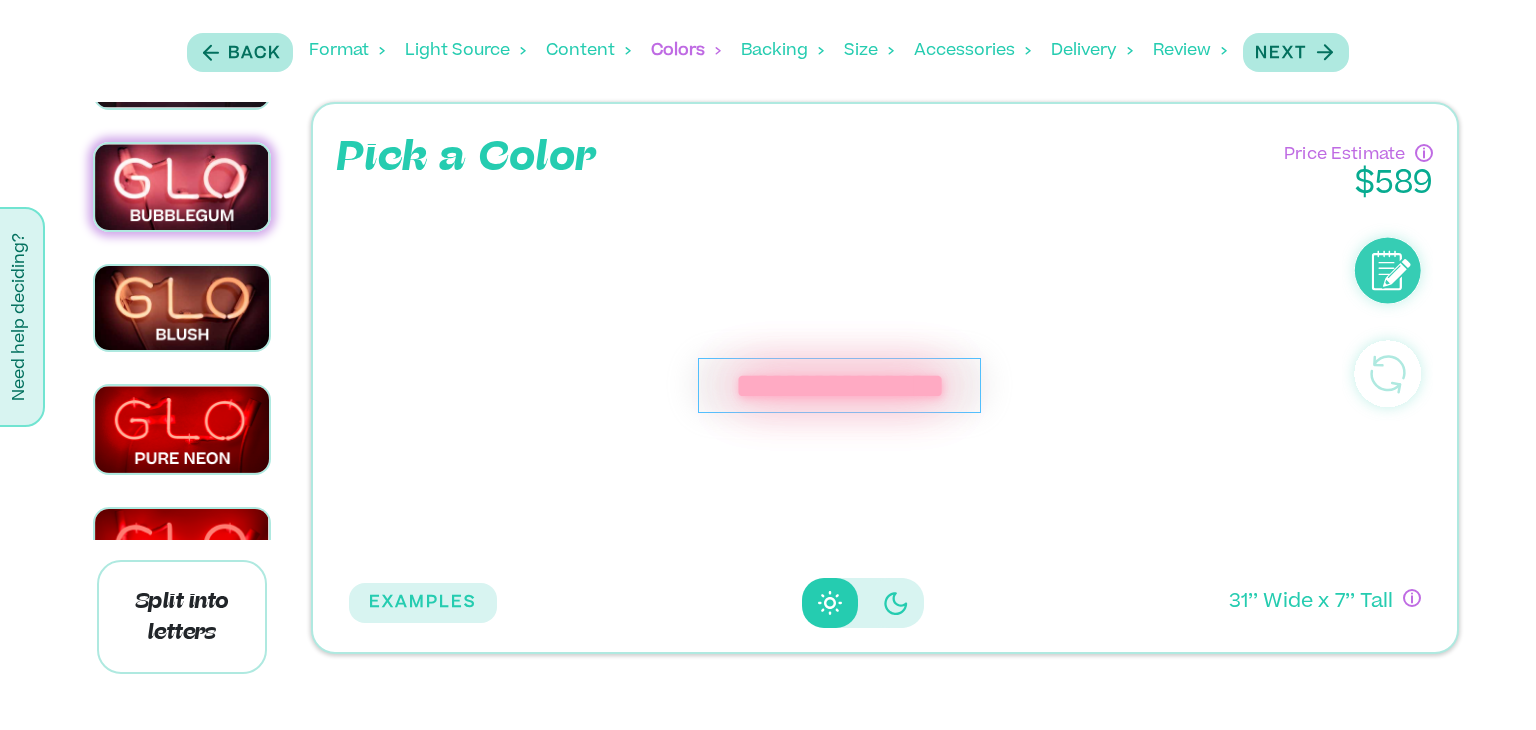 click at bounding box center (896, 603) 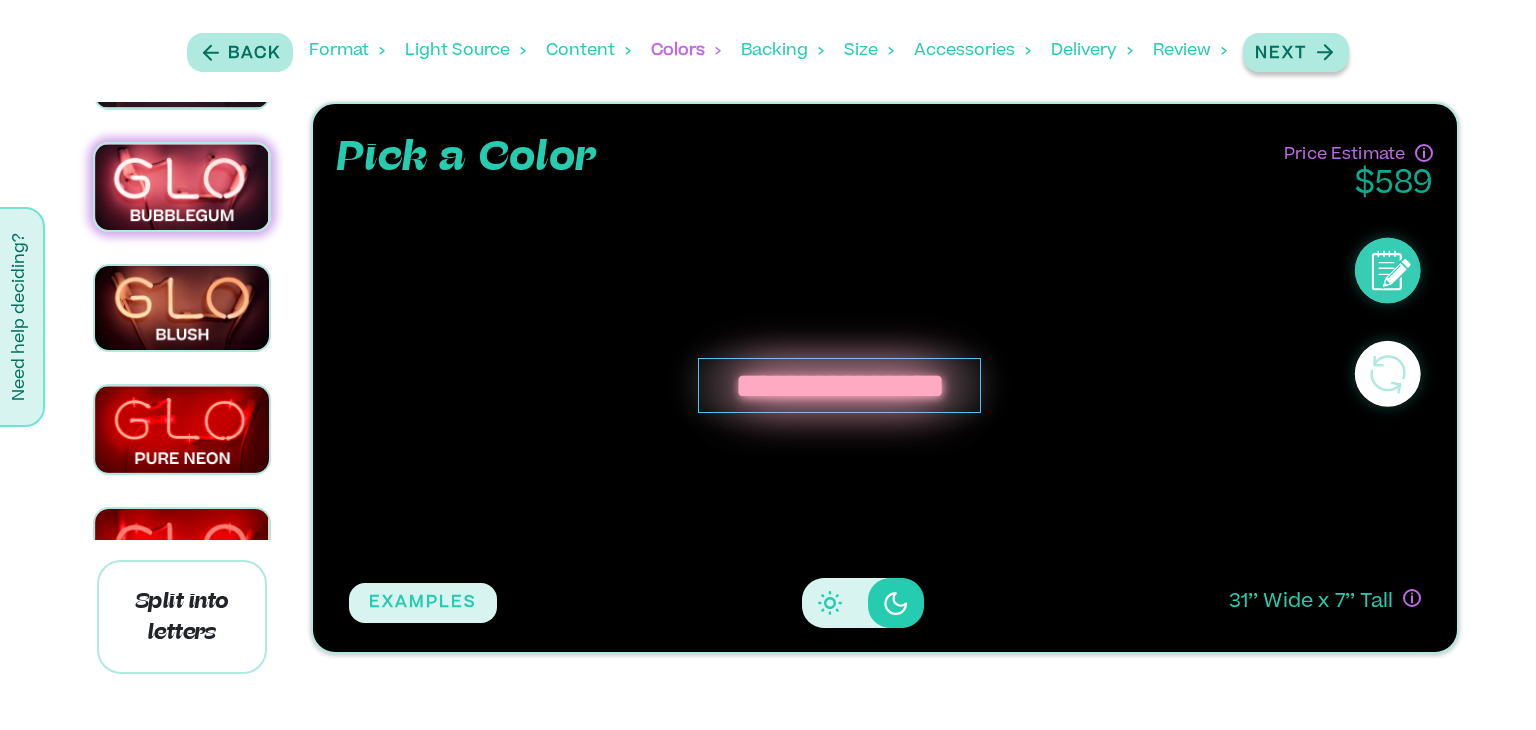 click on "Next" at bounding box center (1281, 54) 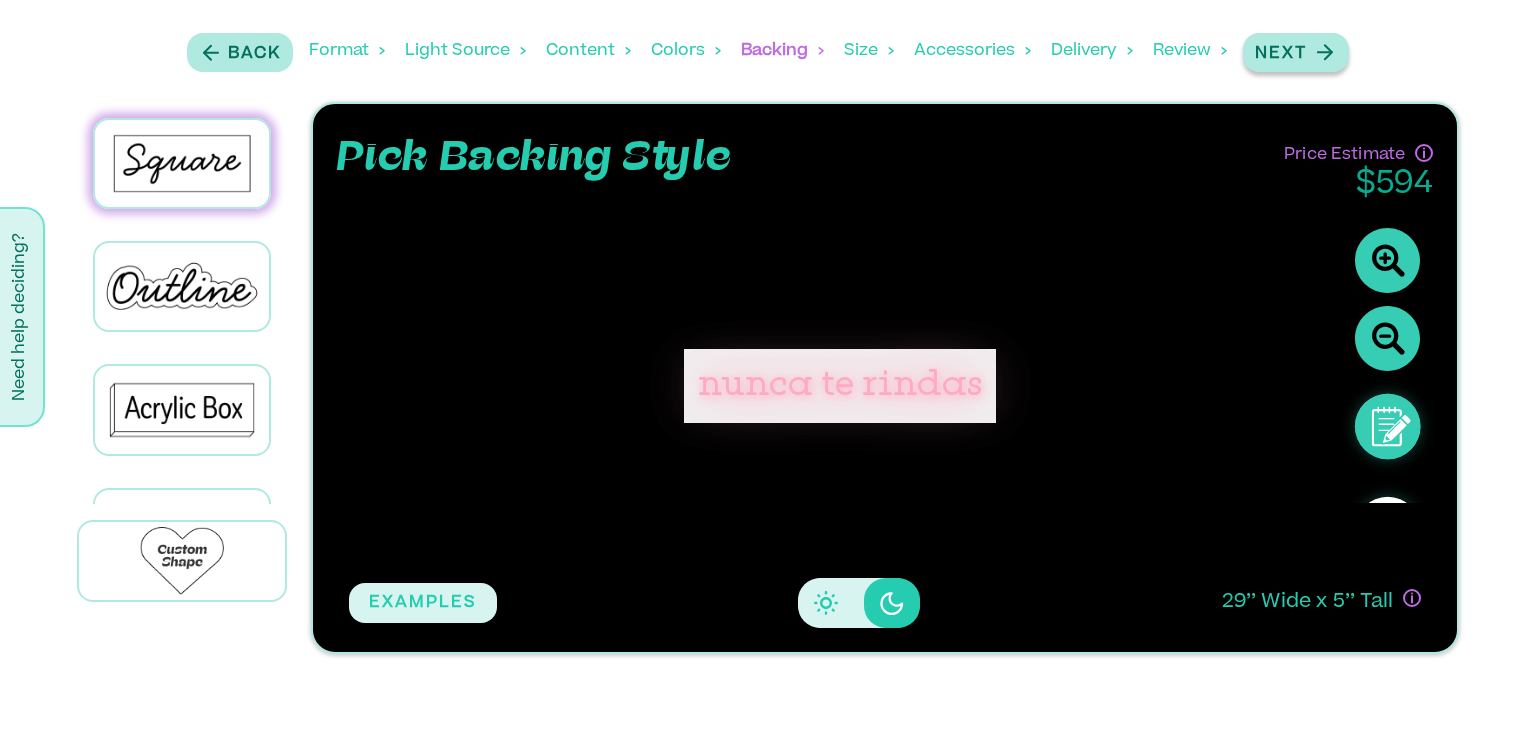 click on "Next" at bounding box center (1296, 52) 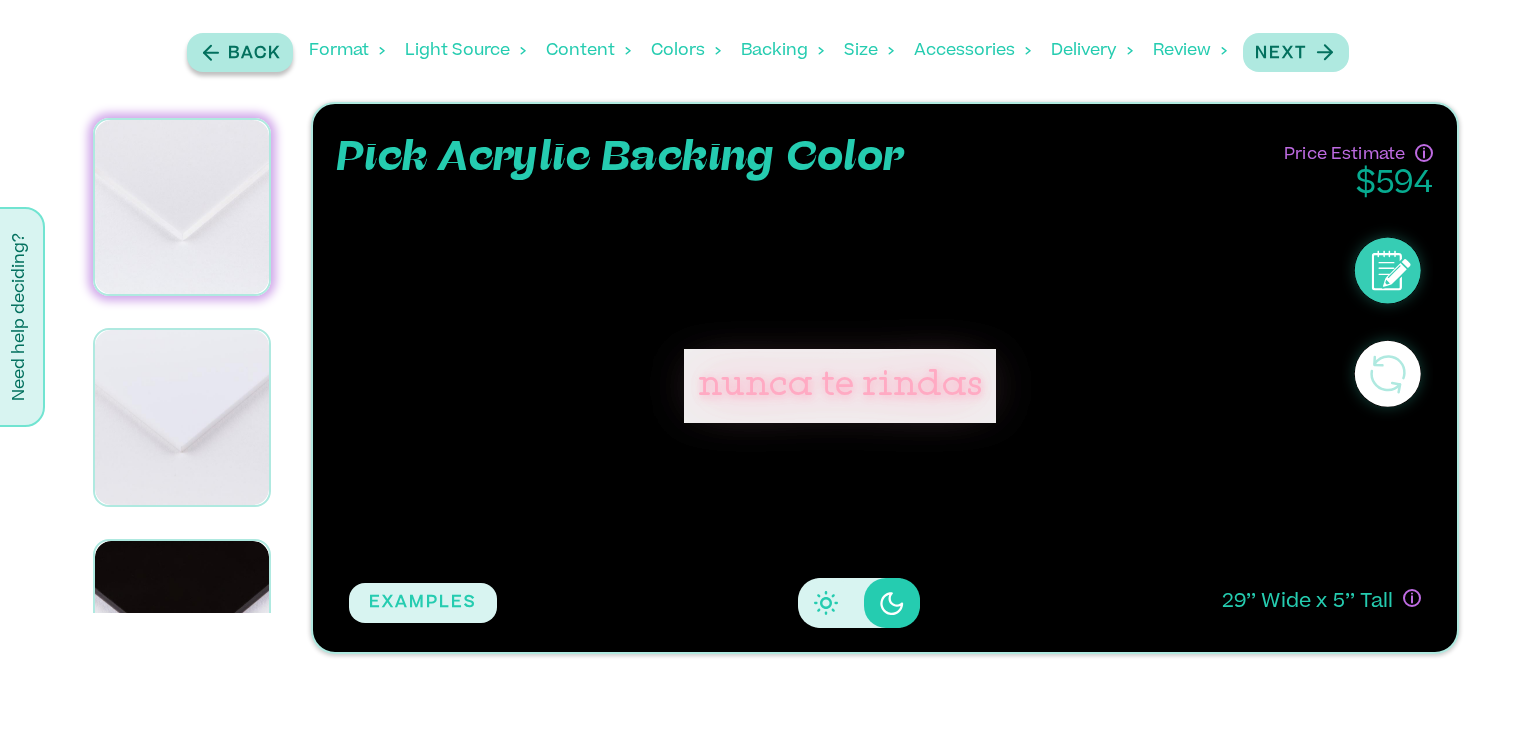 drag, startPoint x: 268, startPoint y: 57, endPoint x: 282, endPoint y: 93, distance: 38.626415 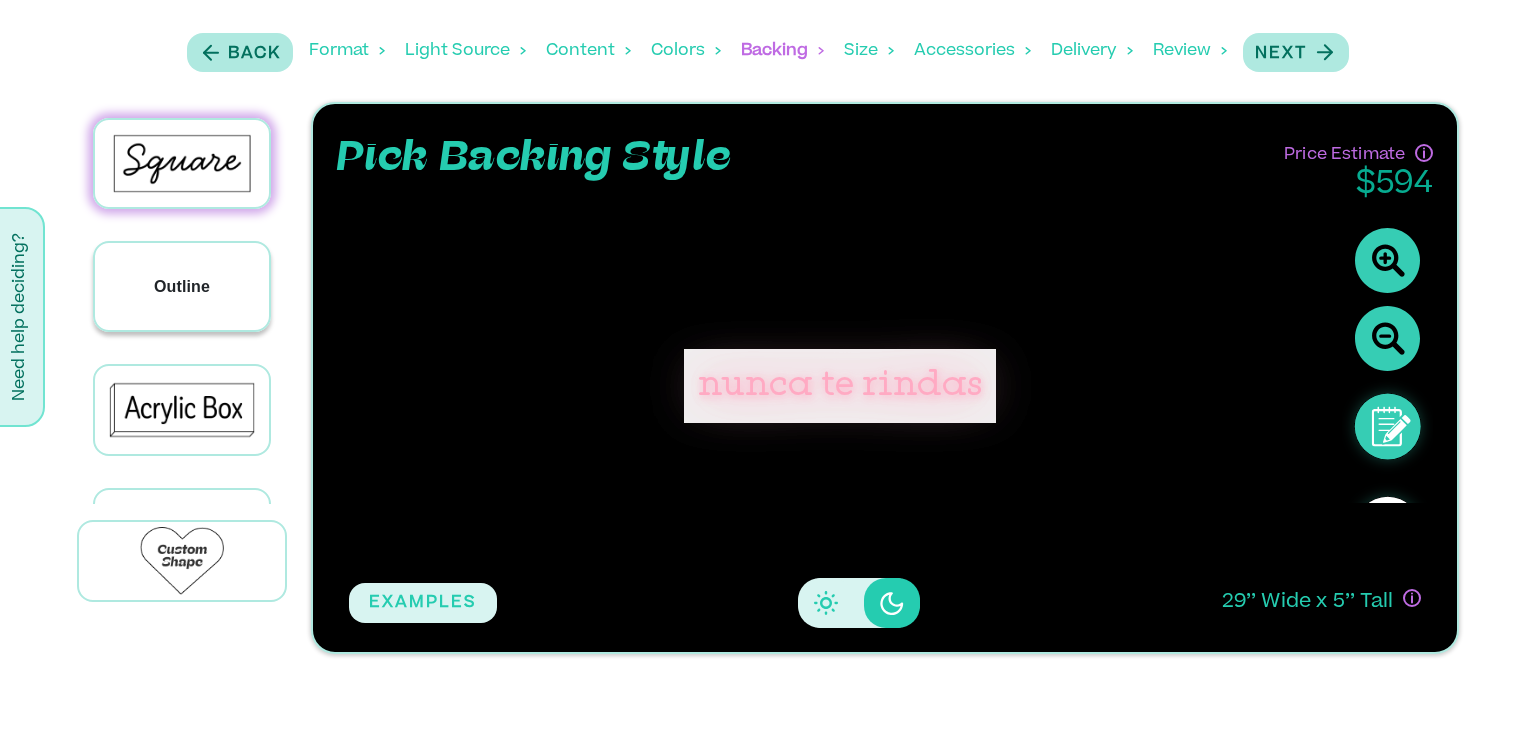 click on "Outline" at bounding box center [182, 286] 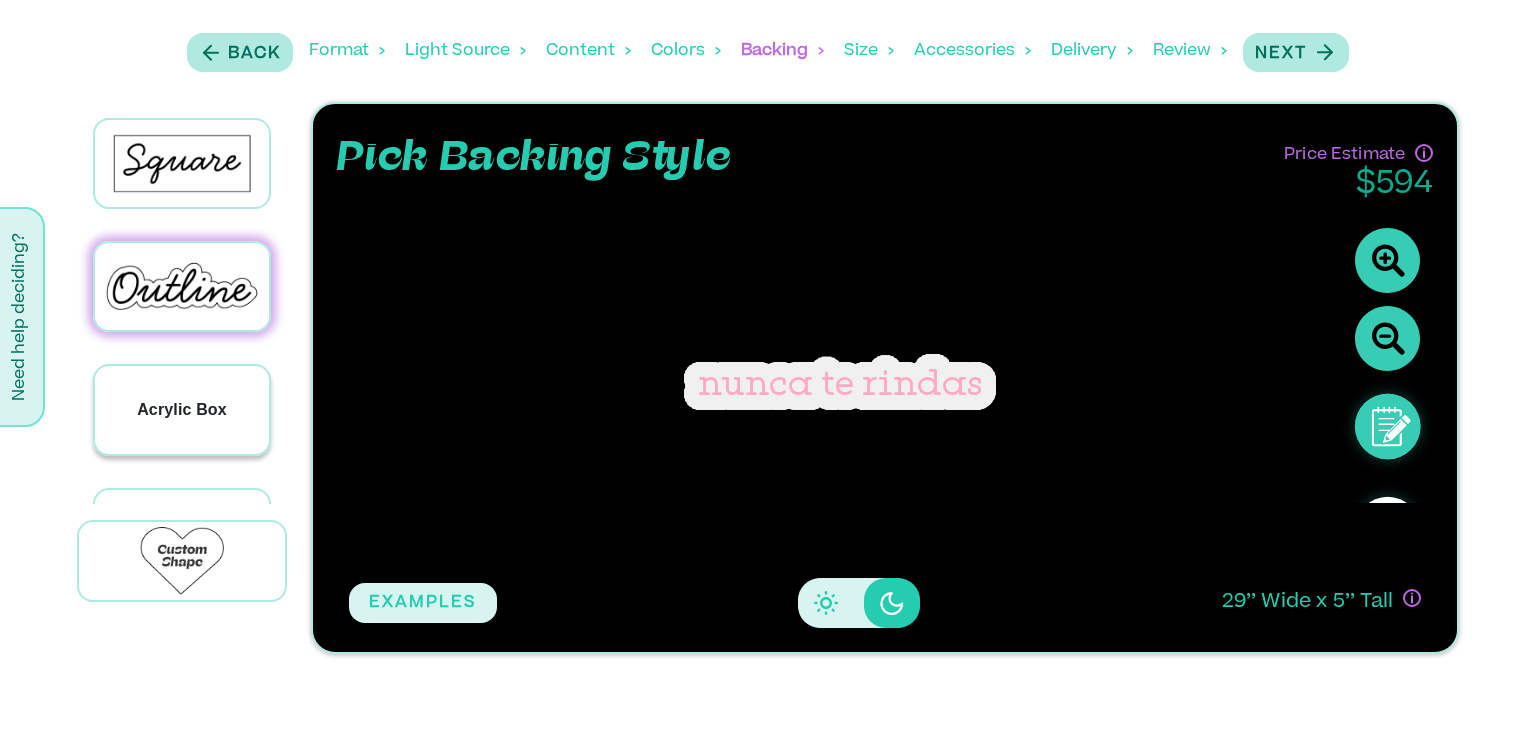 drag, startPoint x: 208, startPoint y: 369, endPoint x: 208, endPoint y: 405, distance: 36 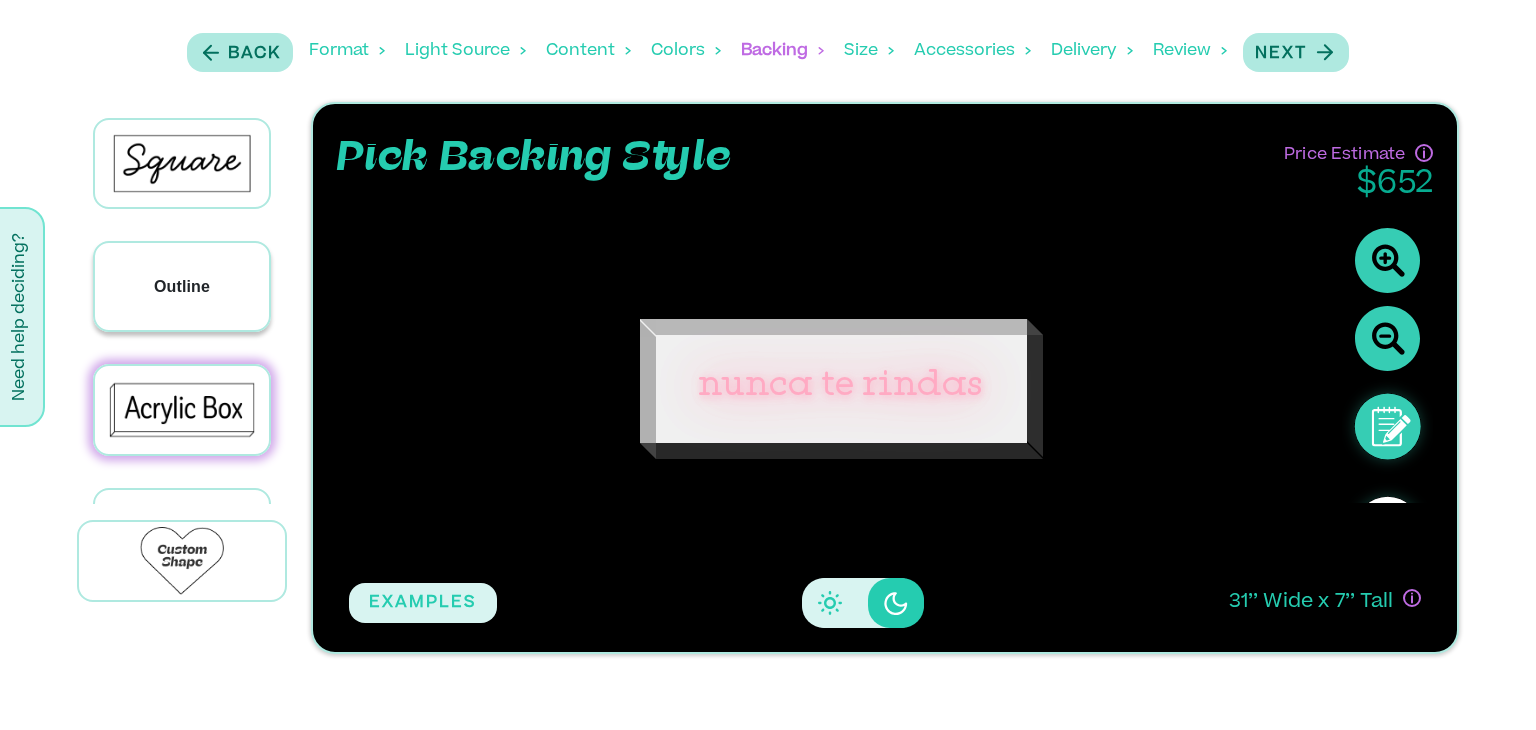 click on "Outline" at bounding box center (182, 286) 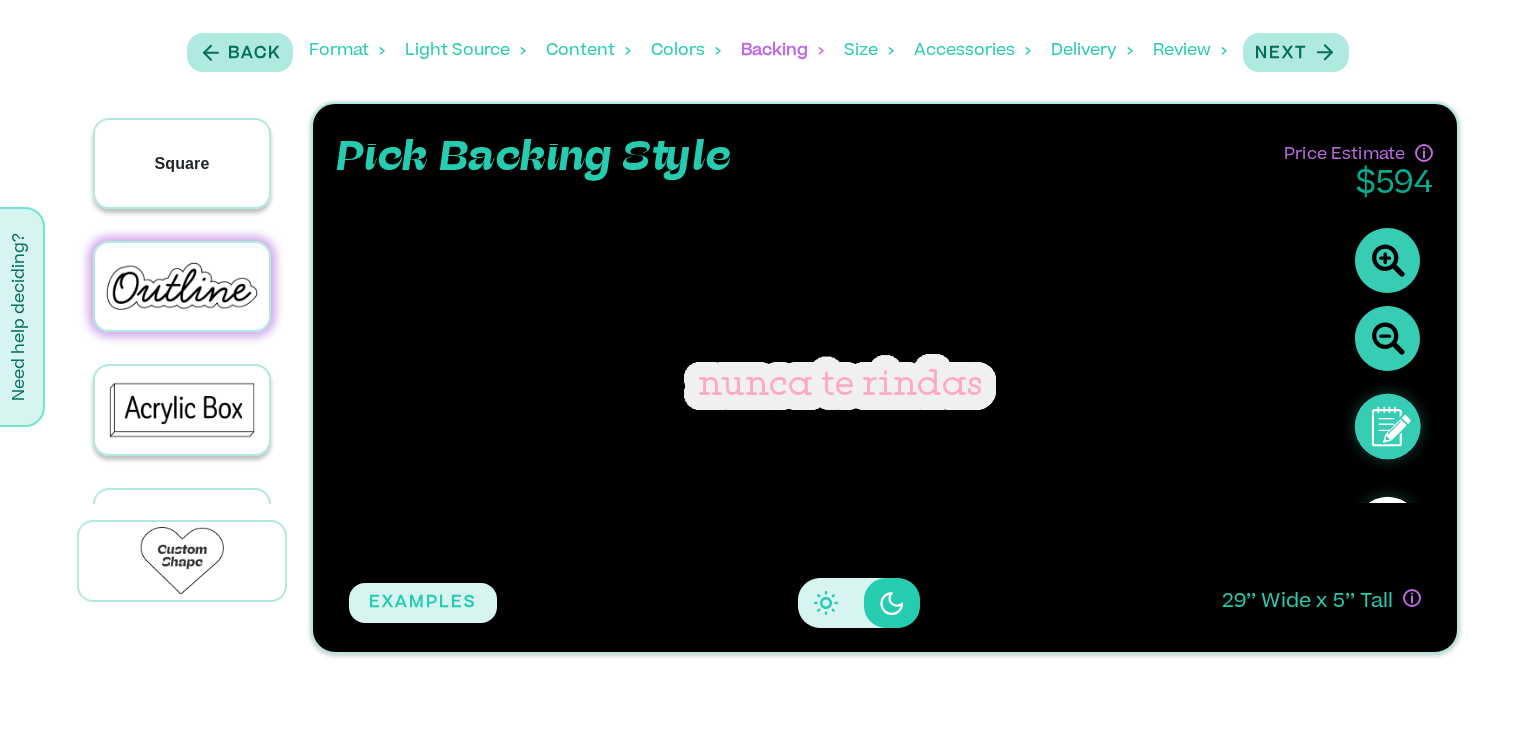 click on "Square" at bounding box center (182, 163) 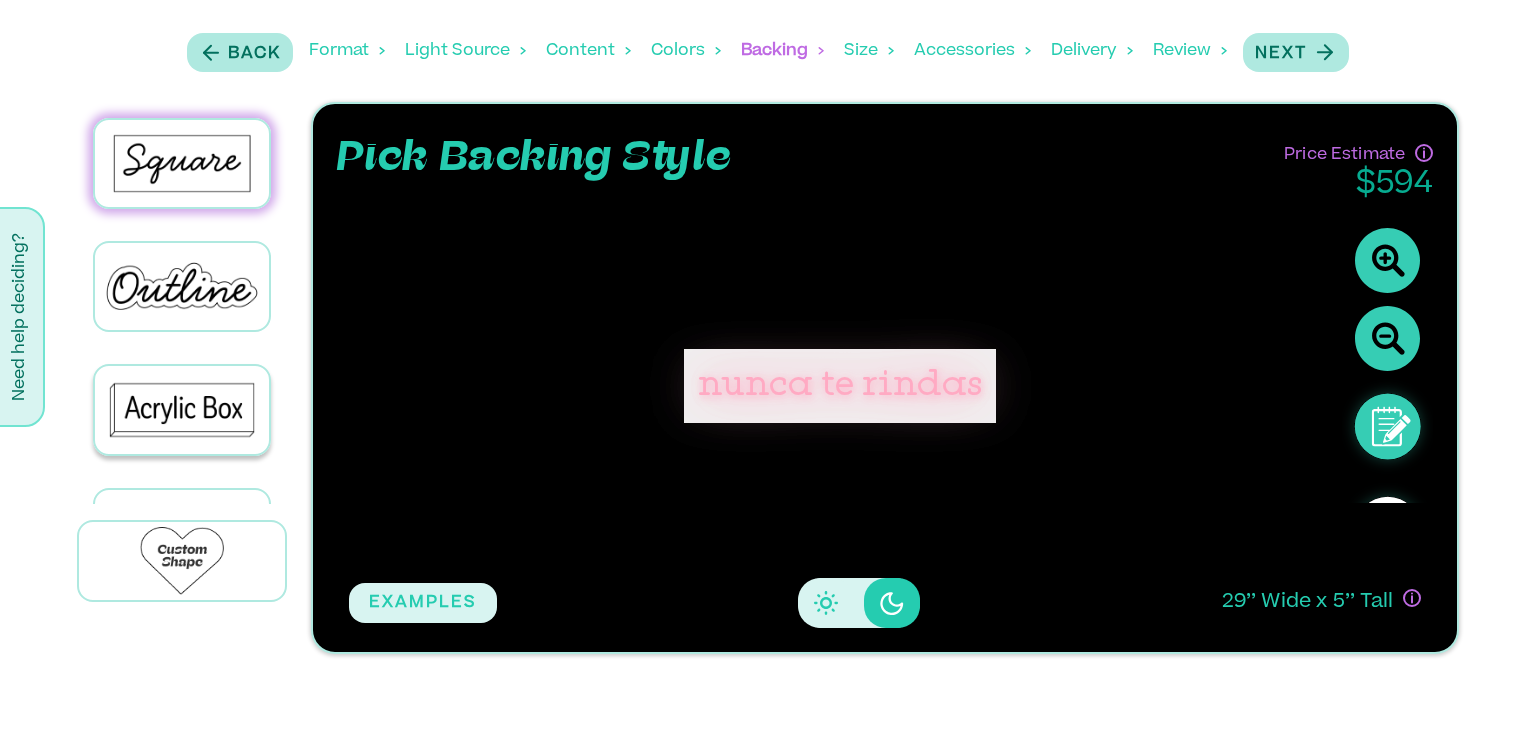 click at bounding box center (182, 286) 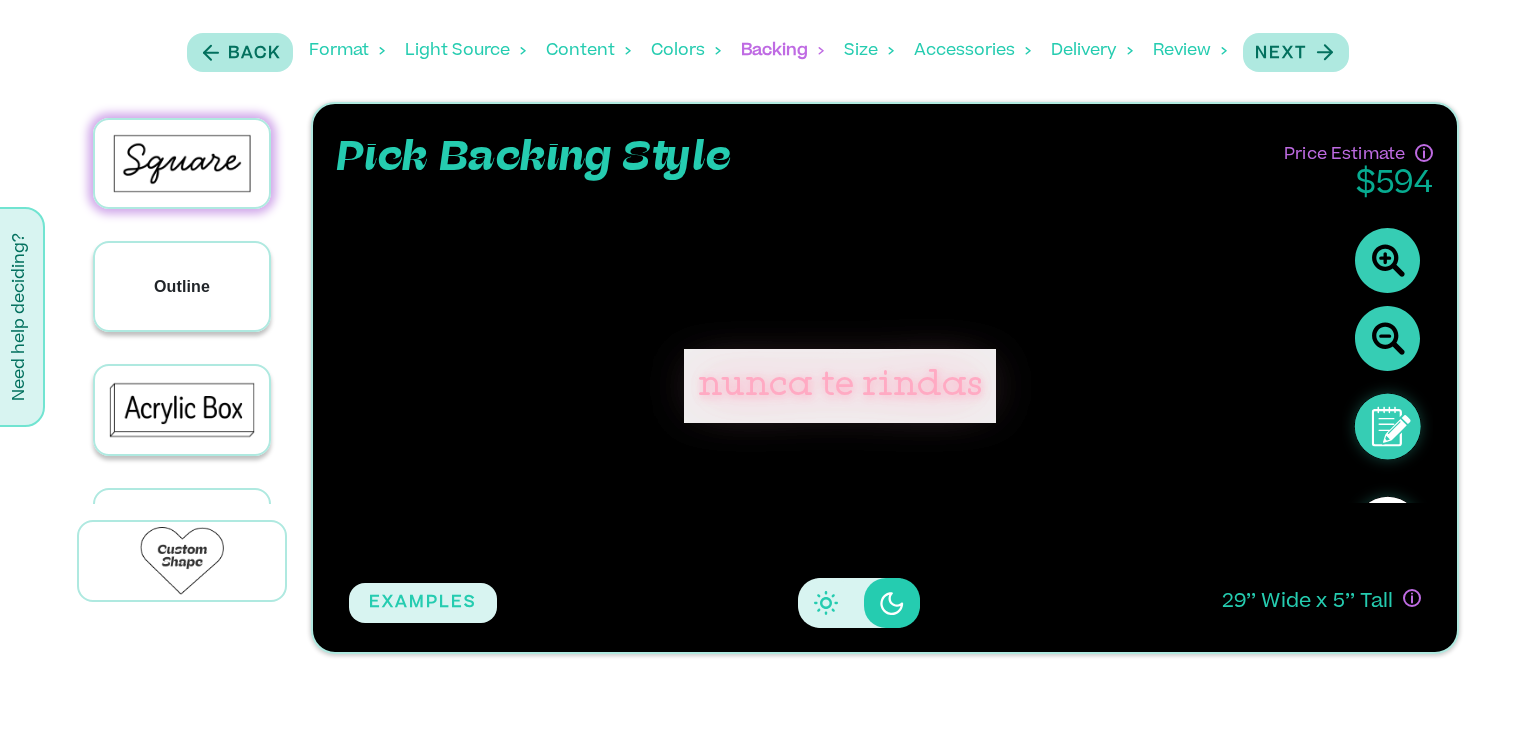 click on "Outline" at bounding box center [182, 286] 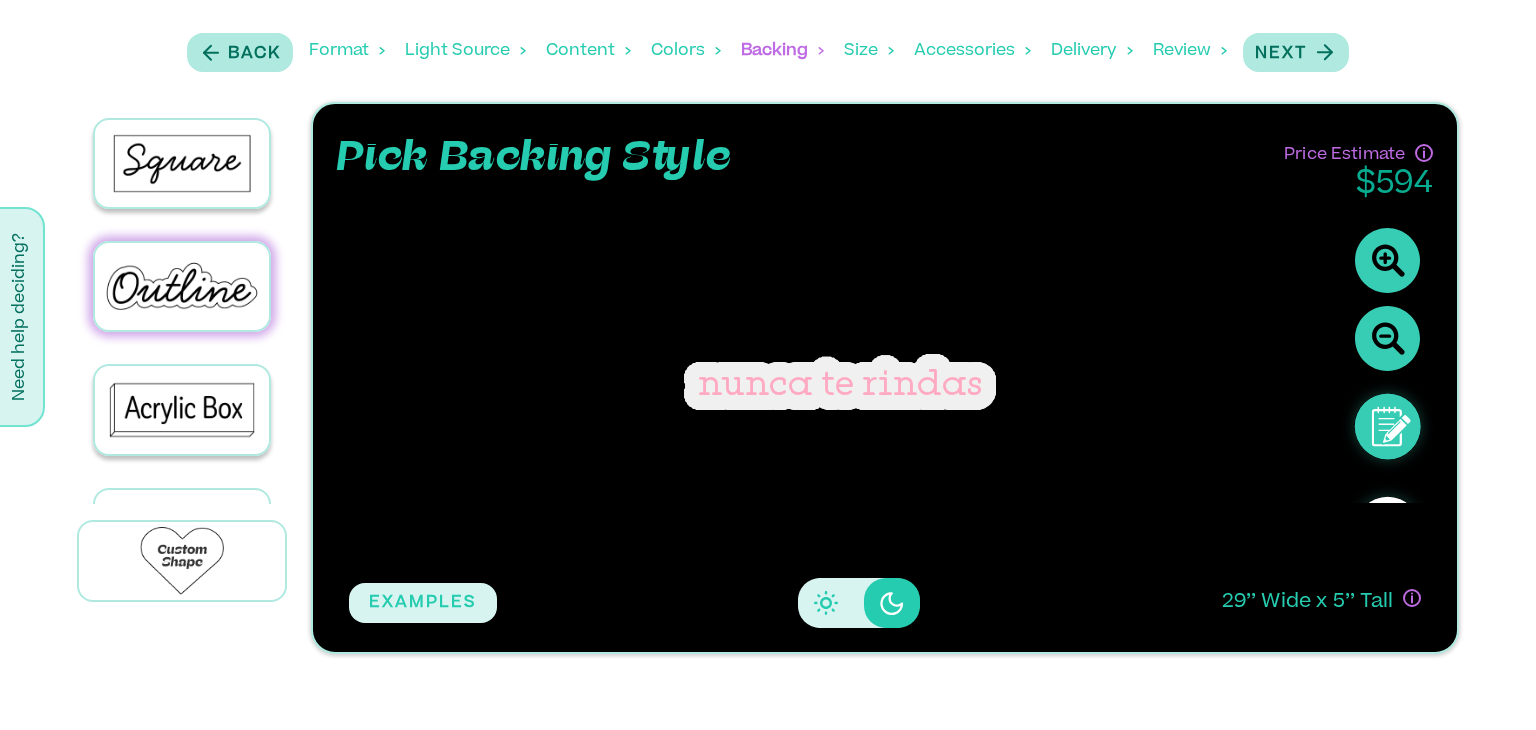 click at bounding box center (826, 603) 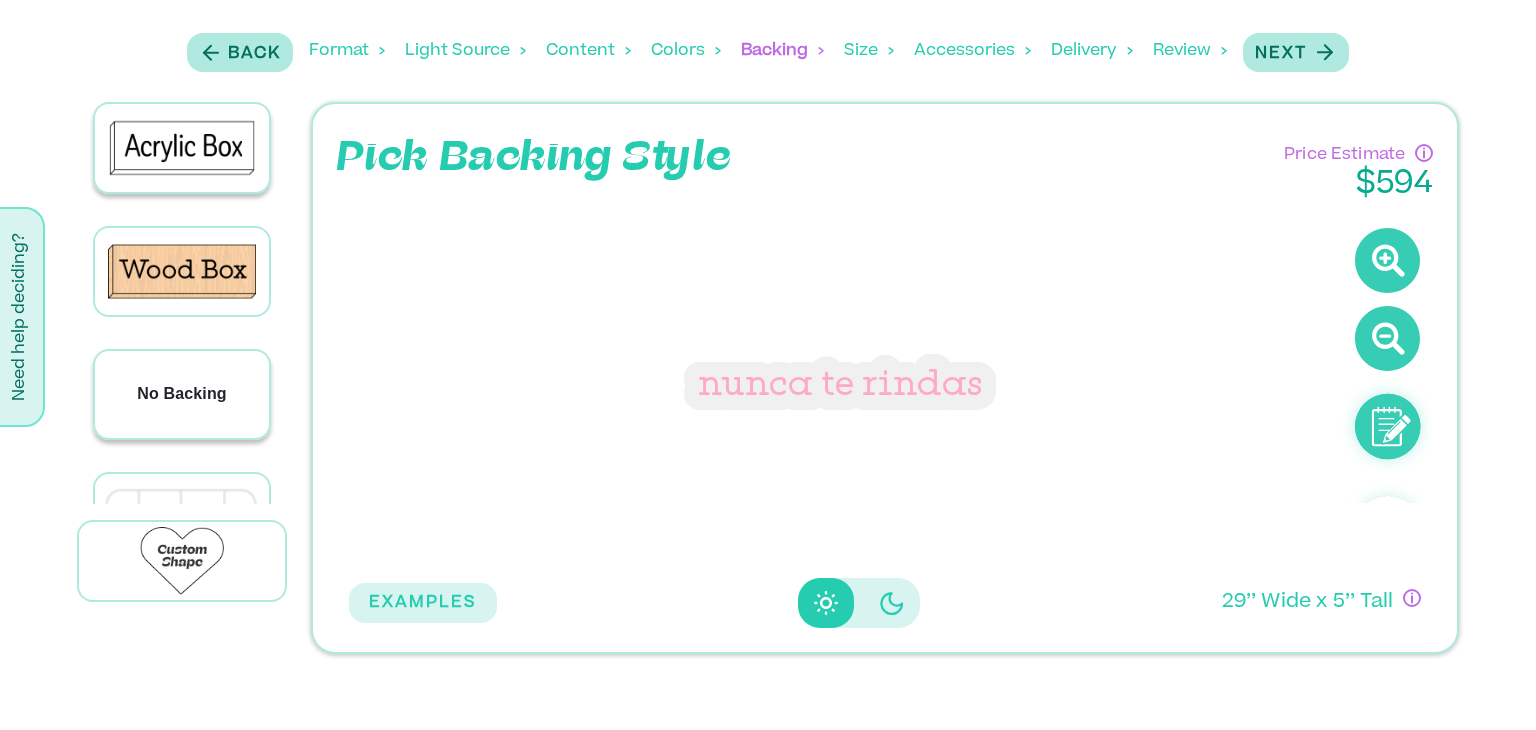 scroll, scrollTop: 320, scrollLeft: 0, axis: vertical 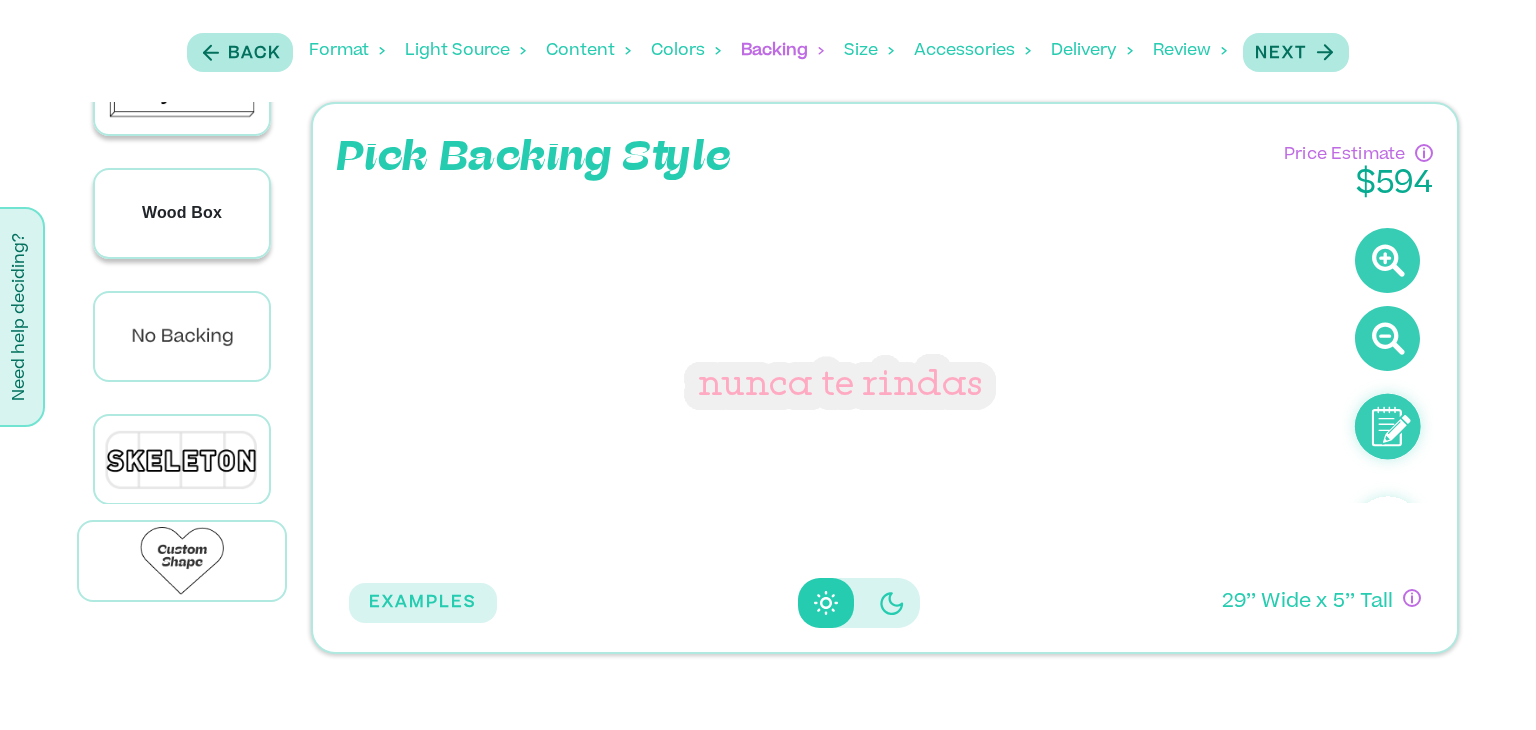click on "Wood Box" at bounding box center [182, 213] 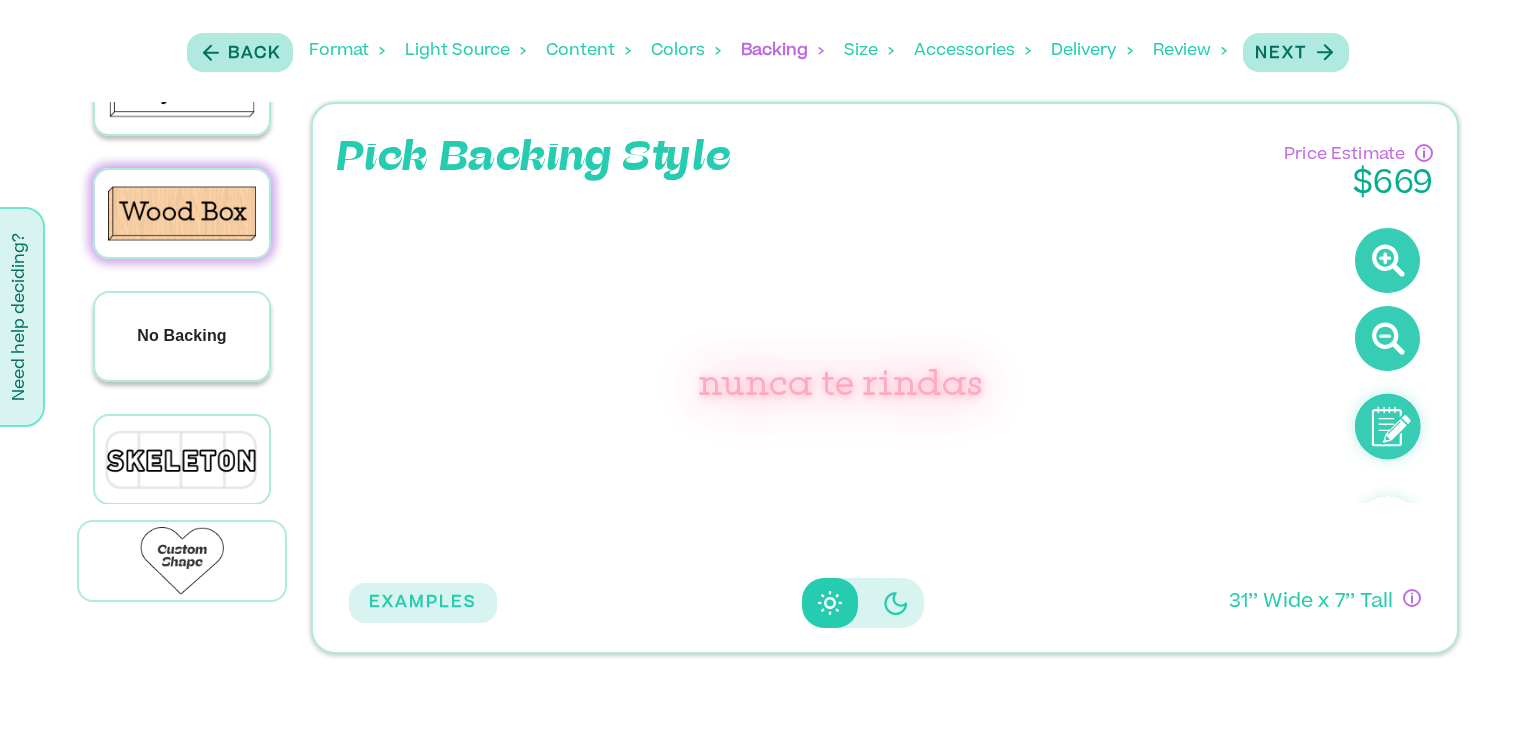 click on "No Backing" at bounding box center [182, 336] 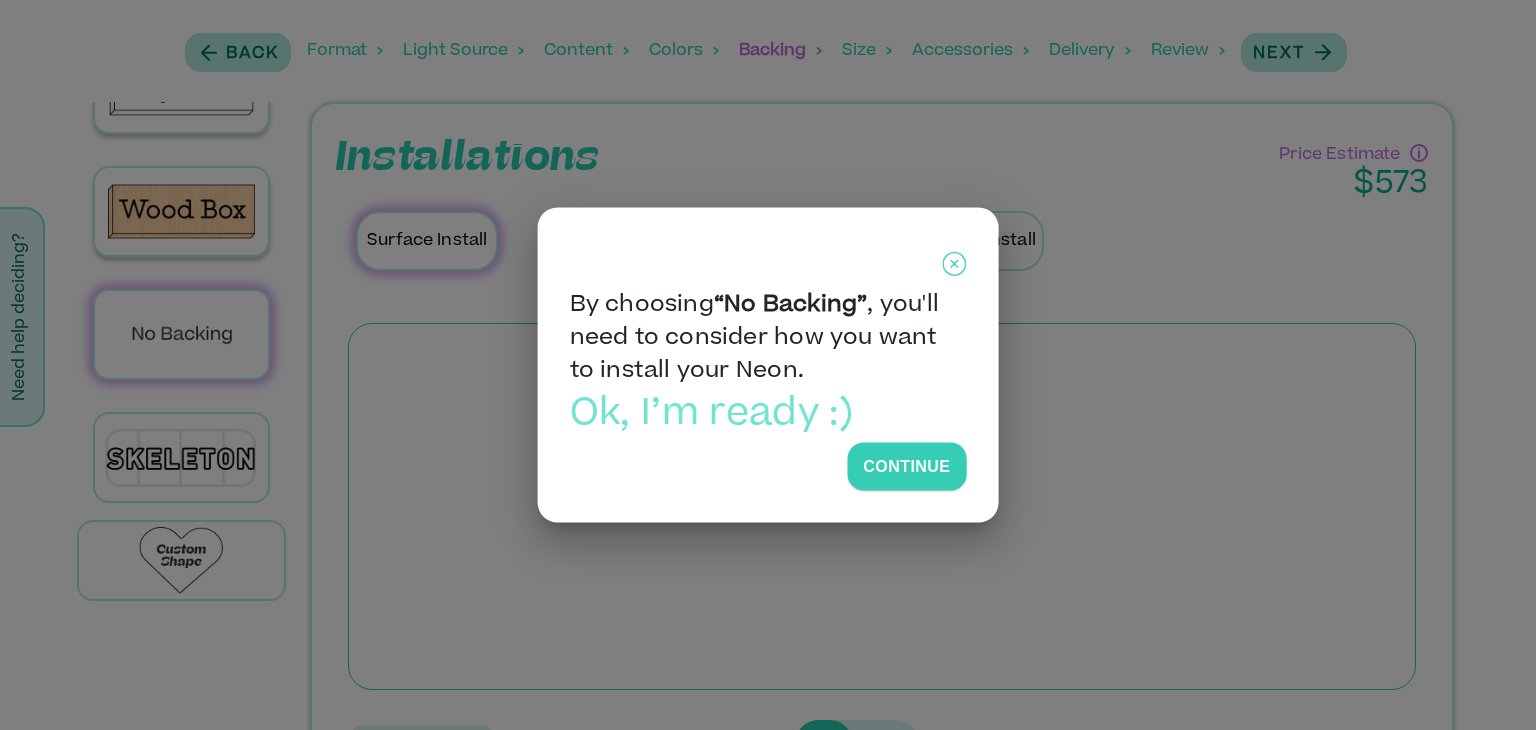 scroll, scrollTop: 318, scrollLeft: 0, axis: vertical 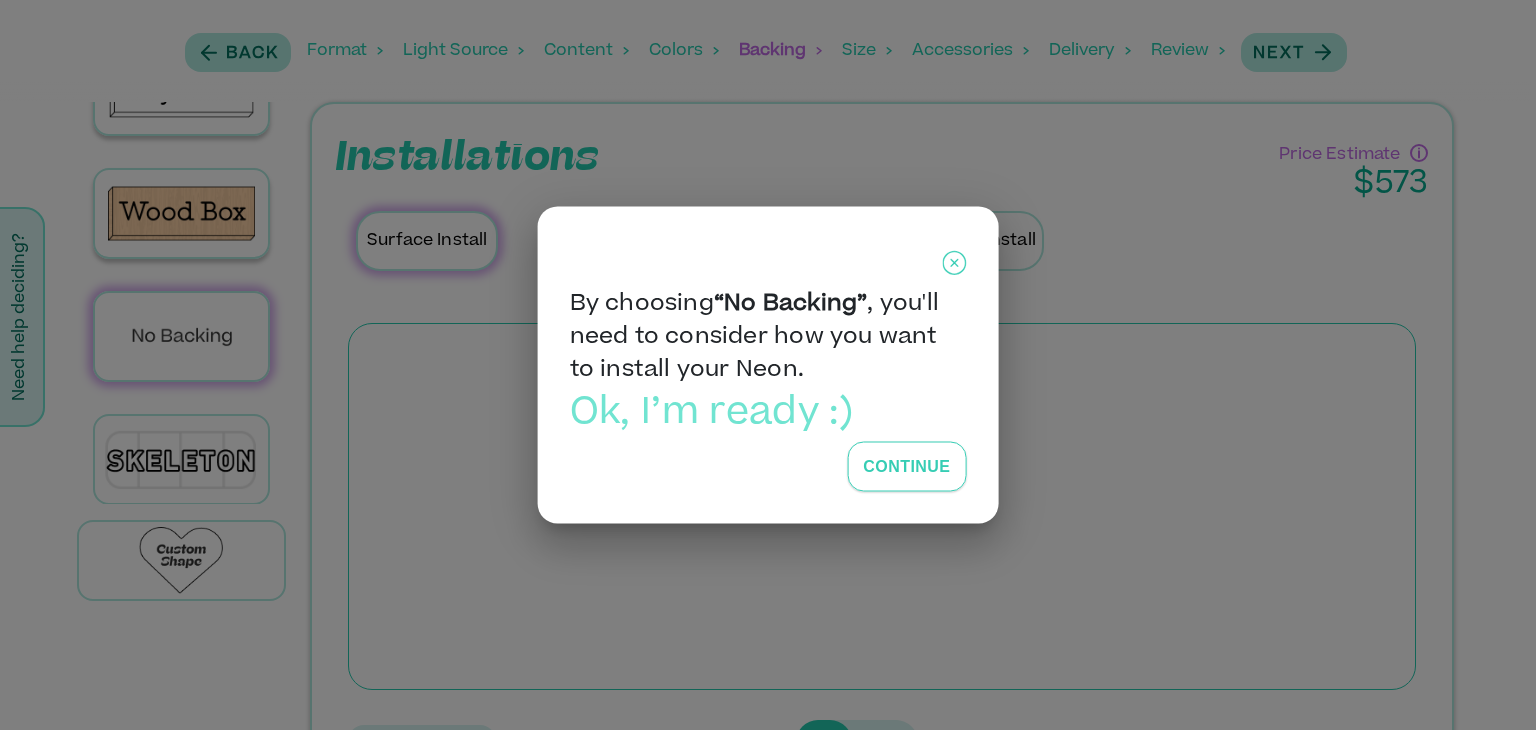 click on "Continue" at bounding box center (906, 467) 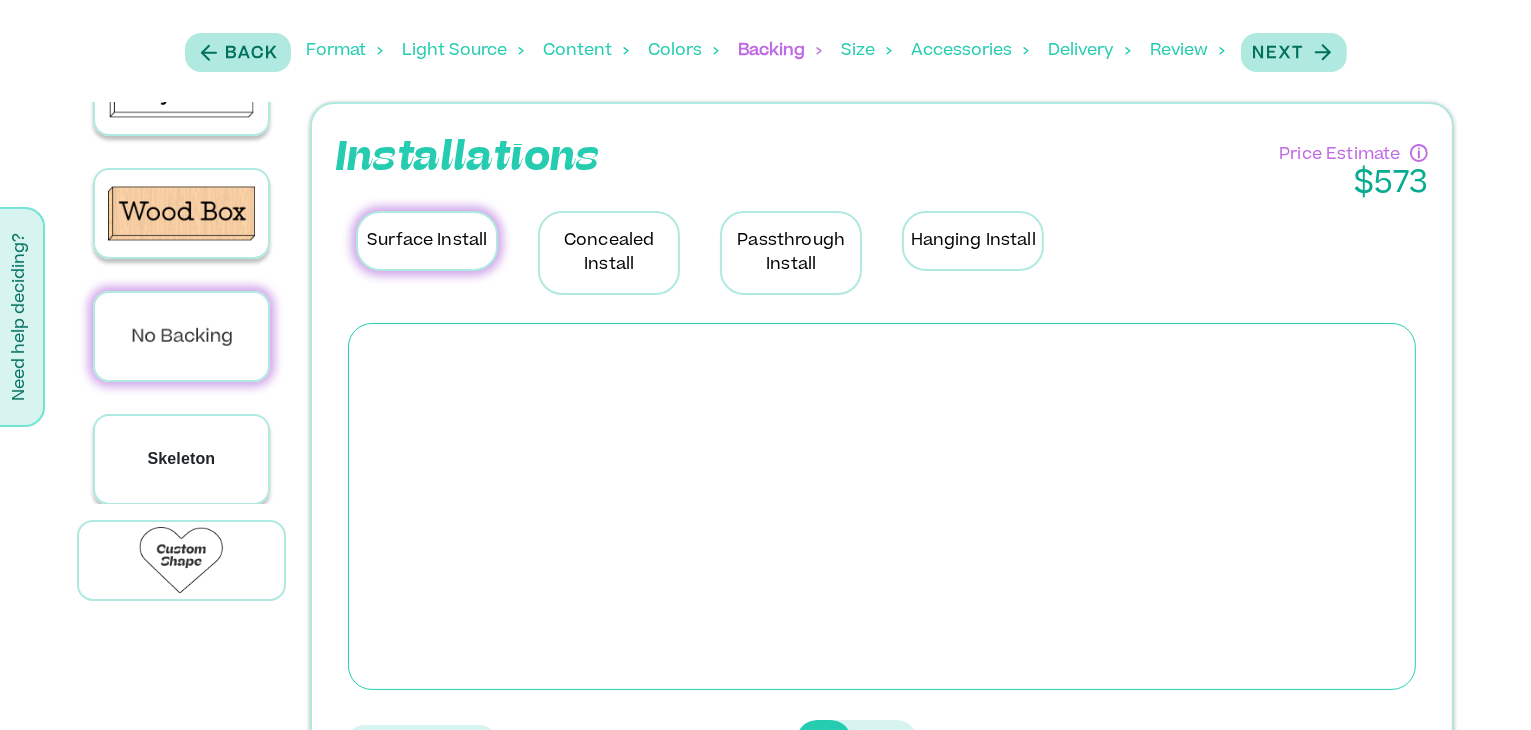 click on "Skeleton" at bounding box center (181, 459) 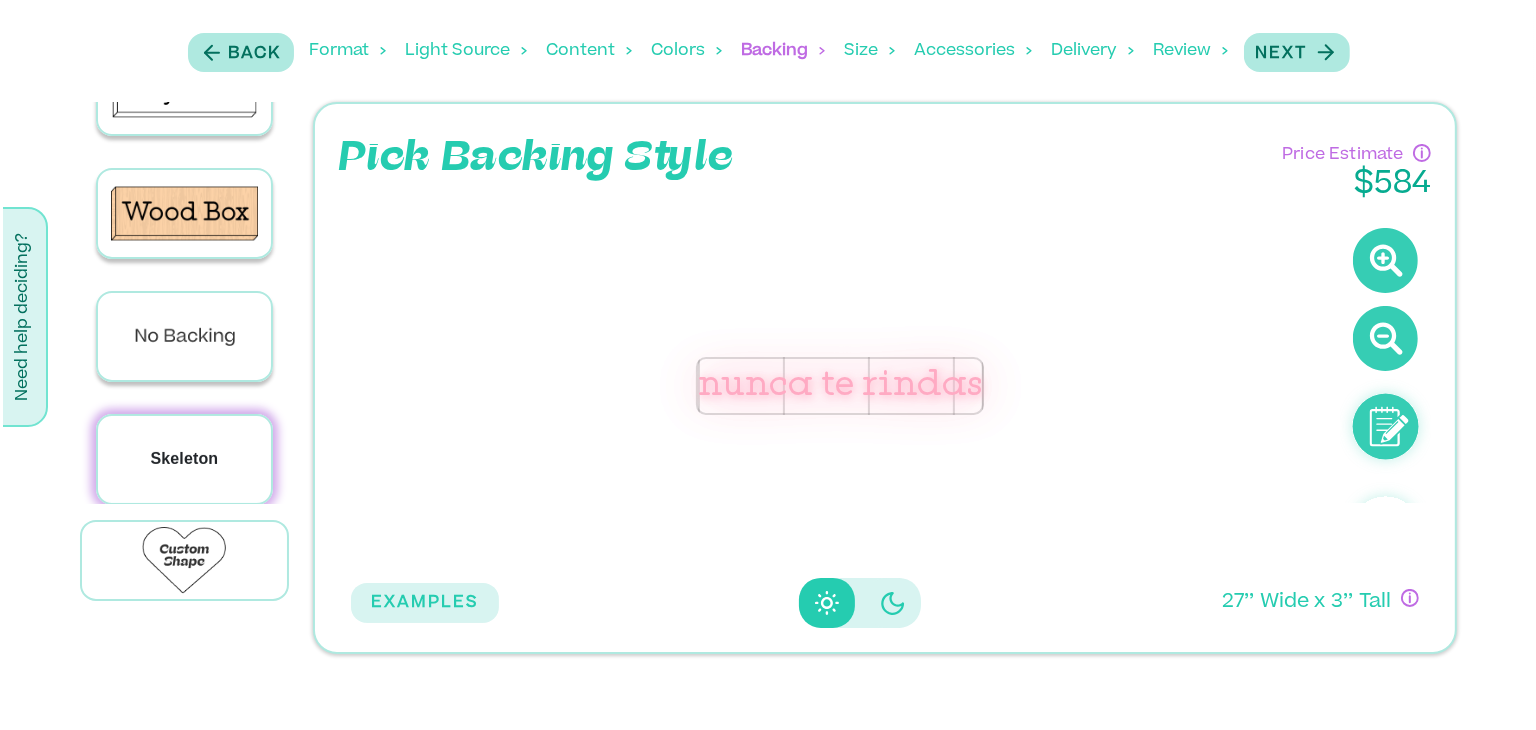 scroll, scrollTop: 320, scrollLeft: 0, axis: vertical 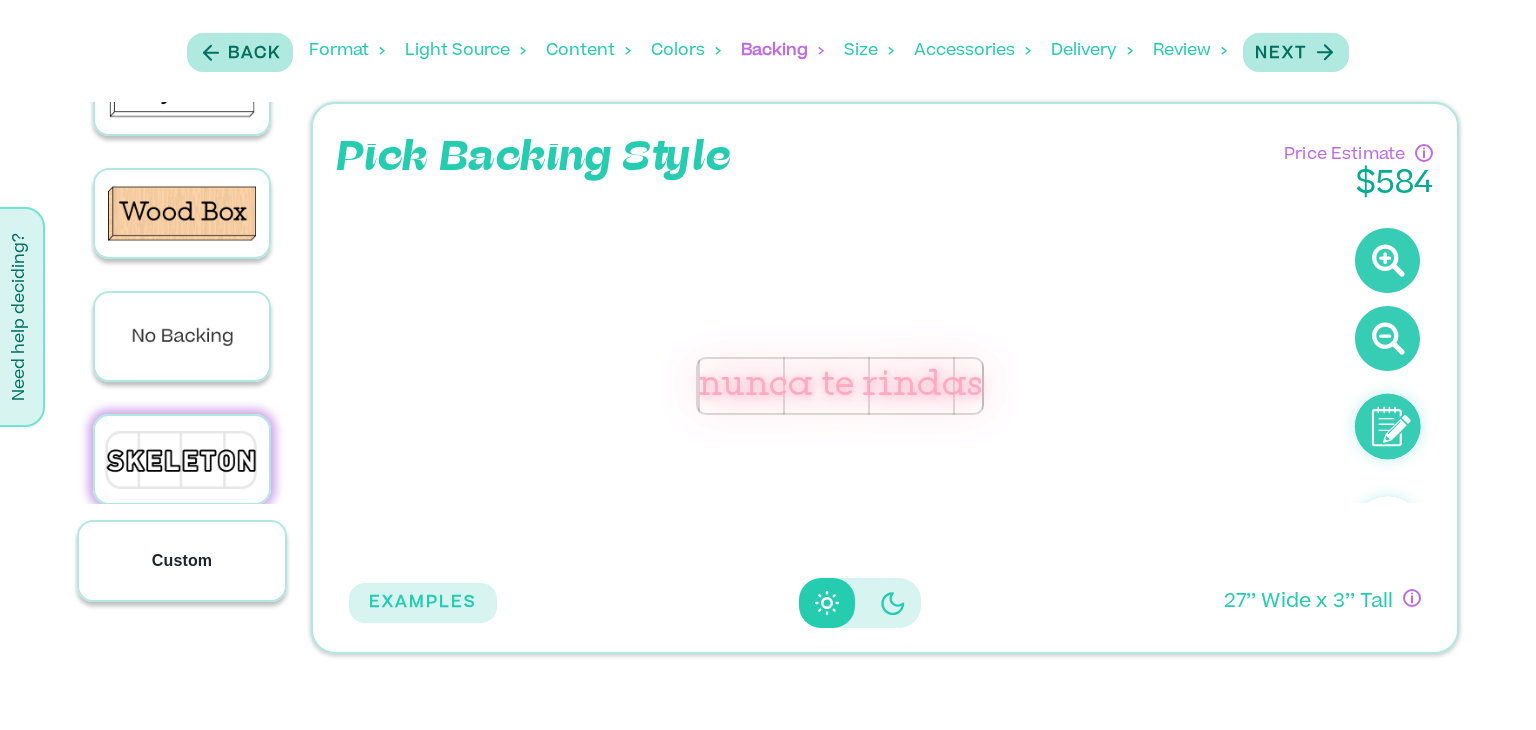 click on "Custom" at bounding box center [182, 561] 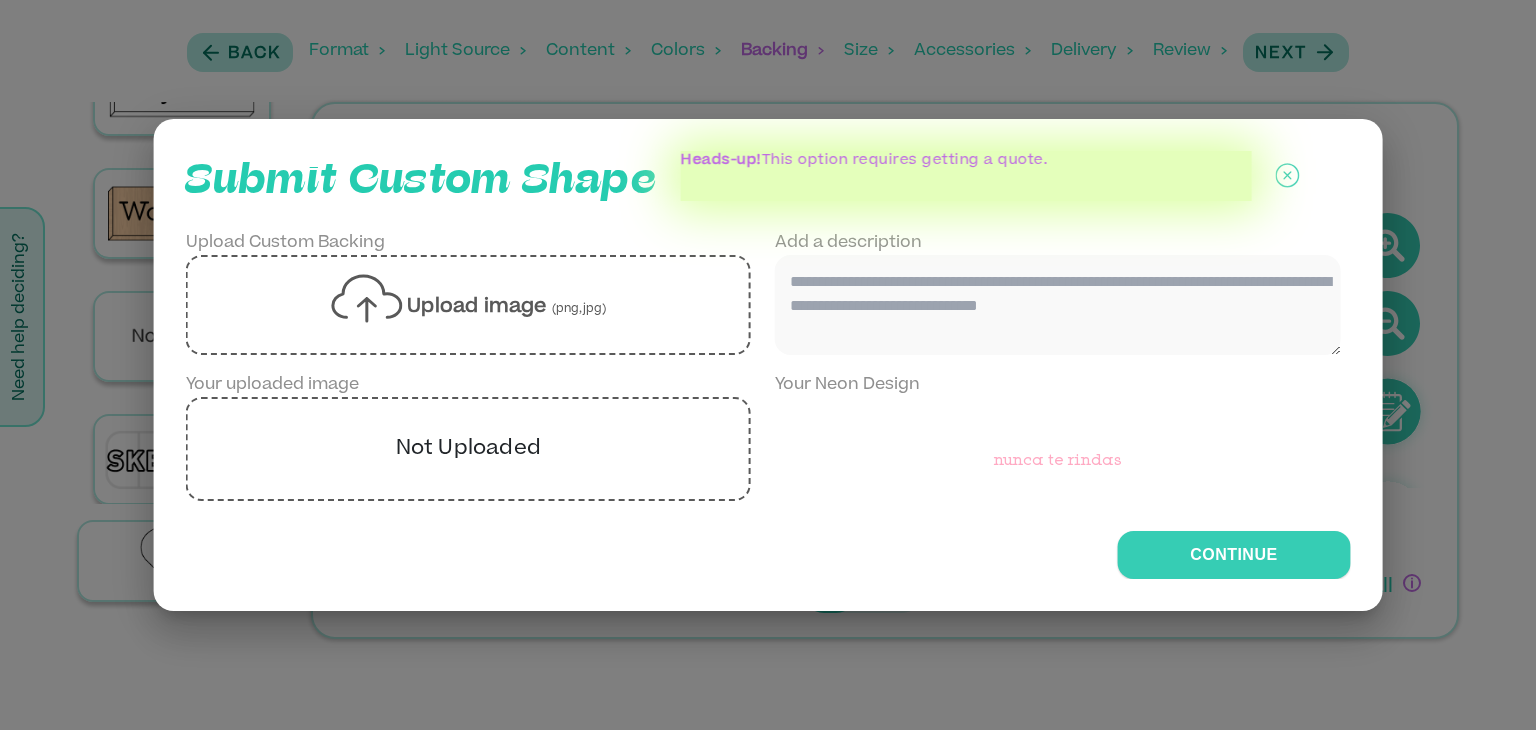 click 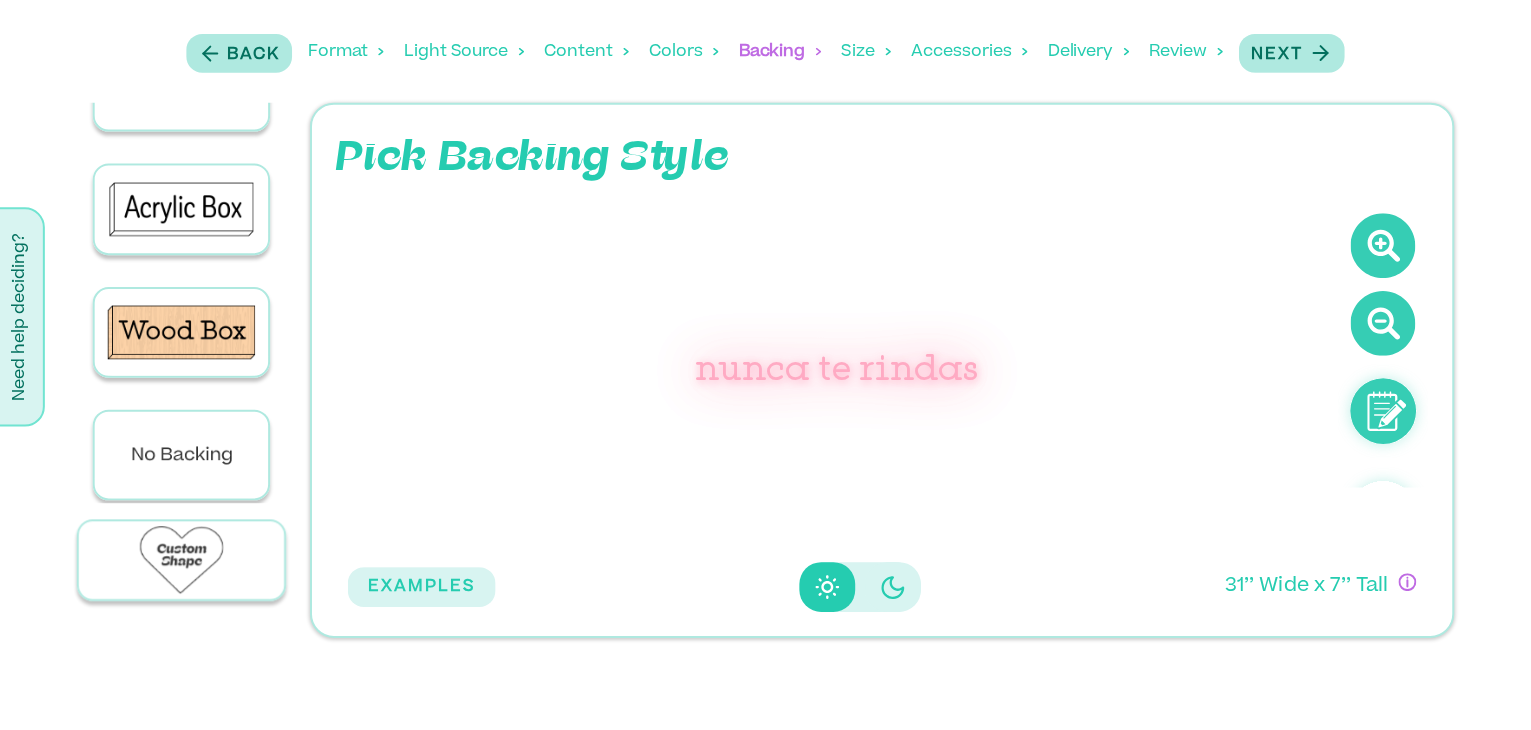 scroll, scrollTop: 0, scrollLeft: 0, axis: both 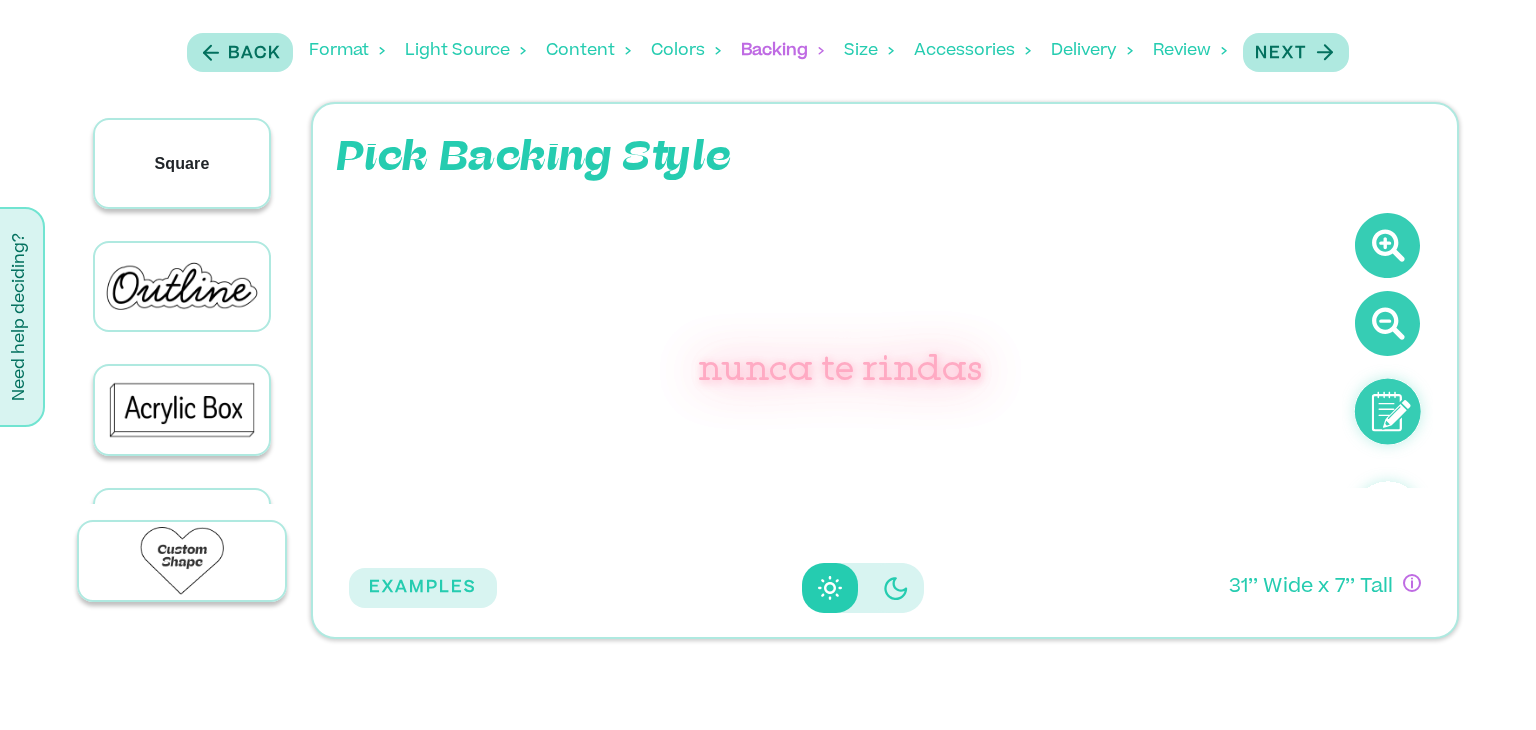 click on "Square" at bounding box center (181, 164) 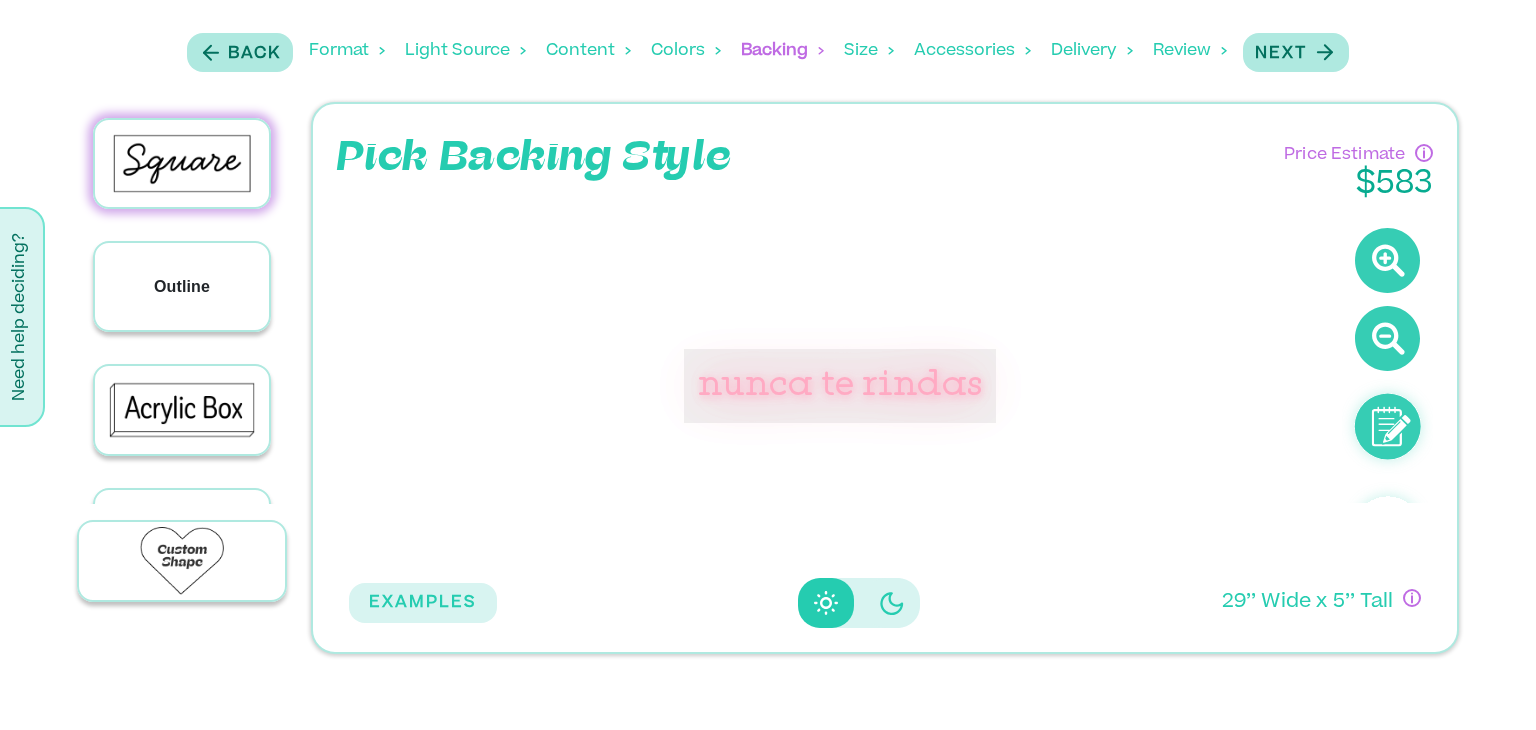 click on "Outline" at bounding box center [182, 286] 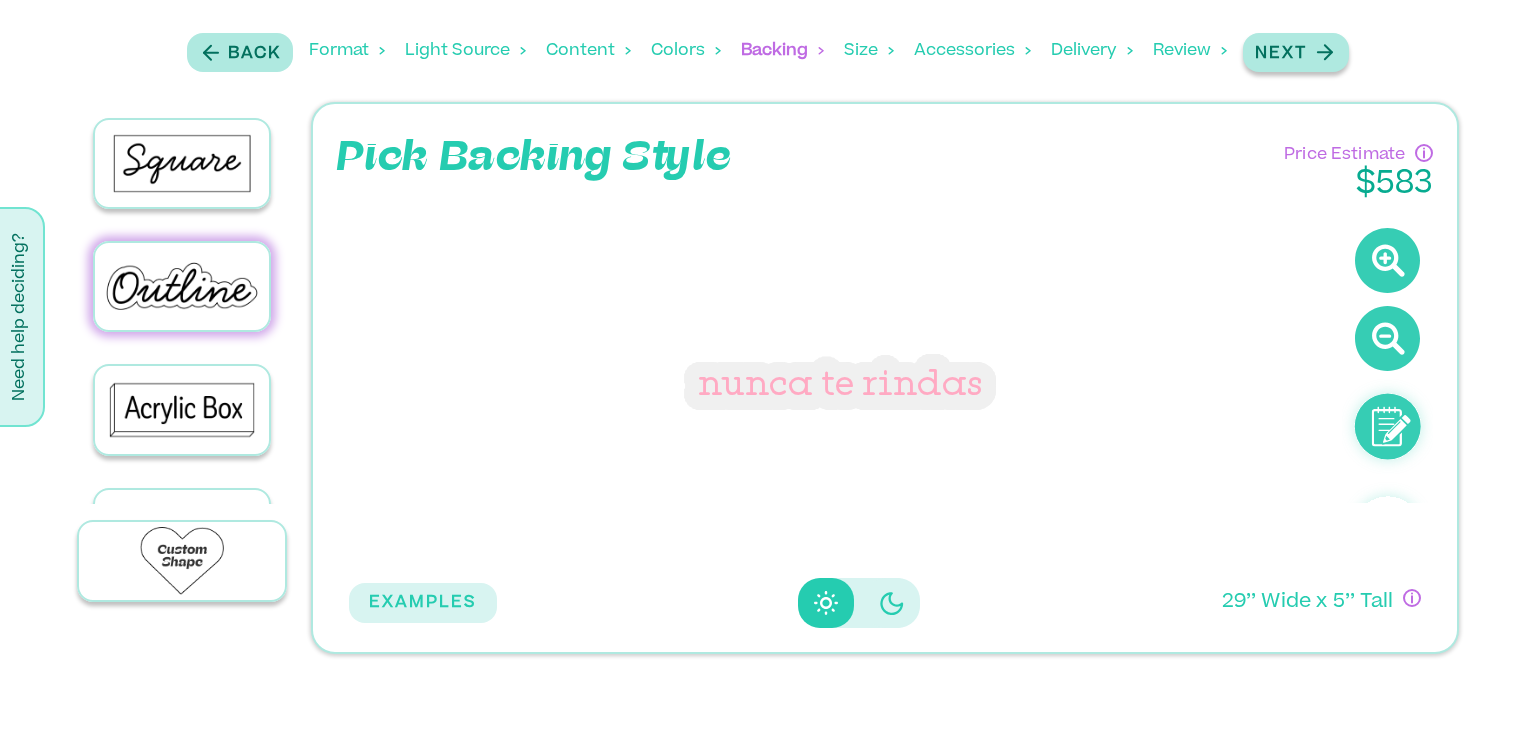 click on "Next" at bounding box center [1281, 54] 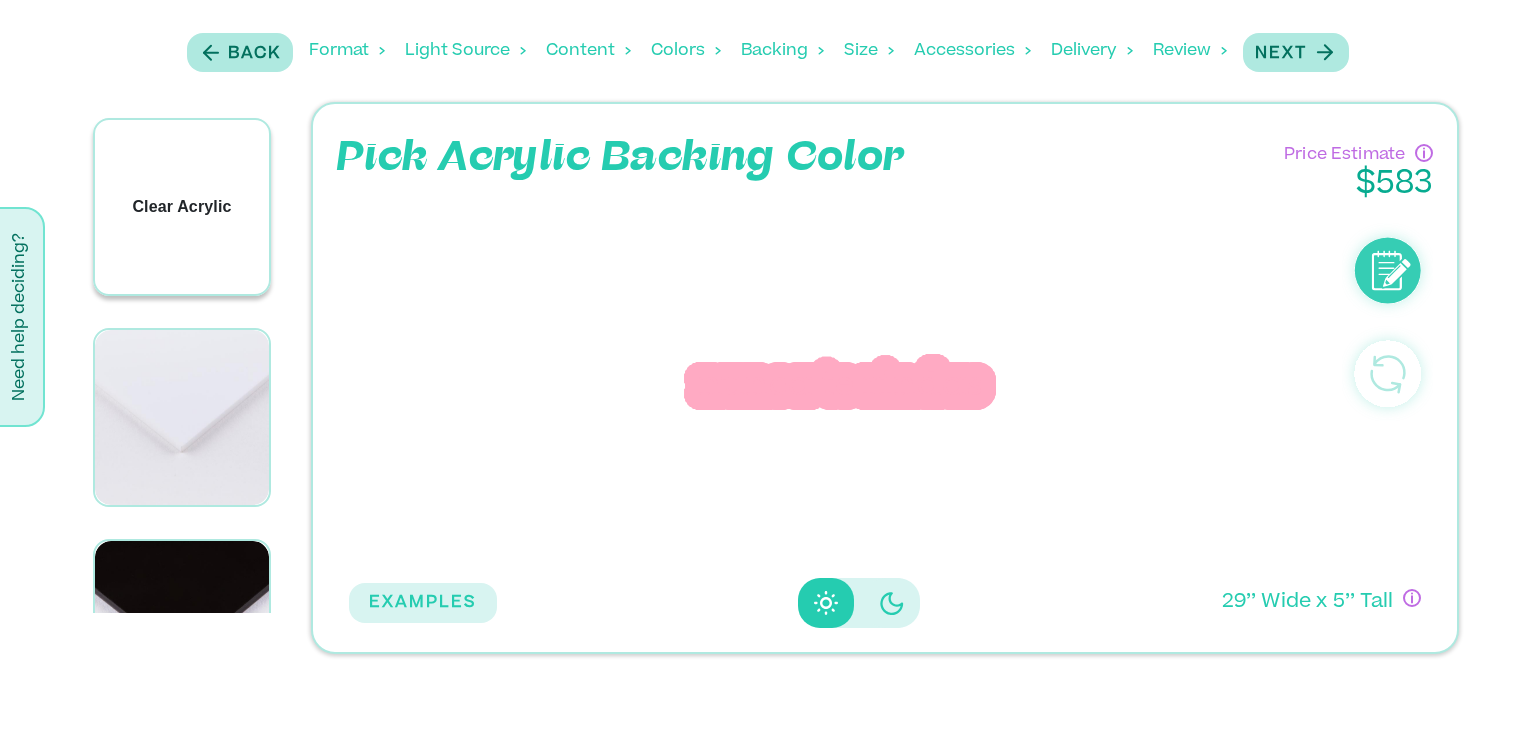 click on "Clear Acrylic" at bounding box center (182, 207) 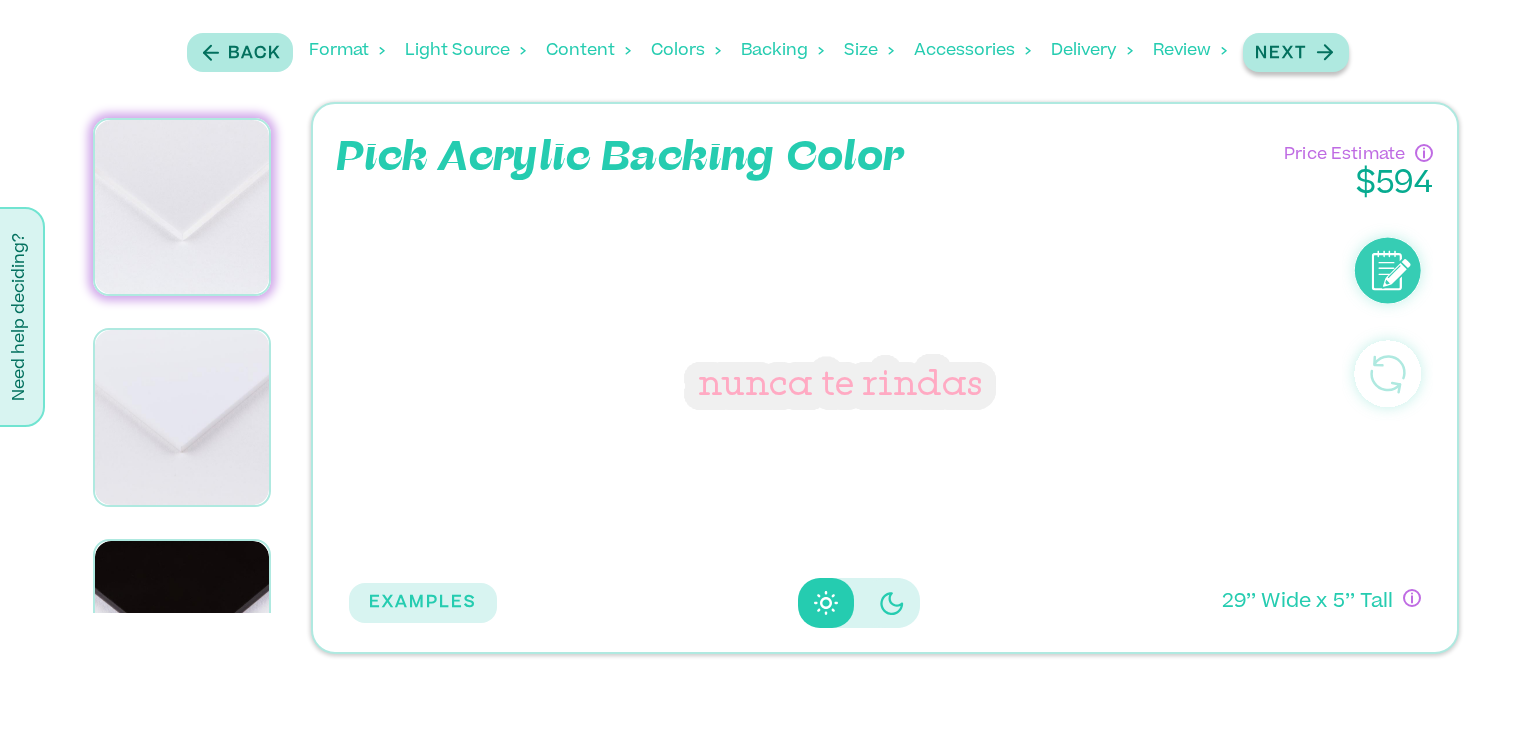 click on "Next" at bounding box center [1296, 52] 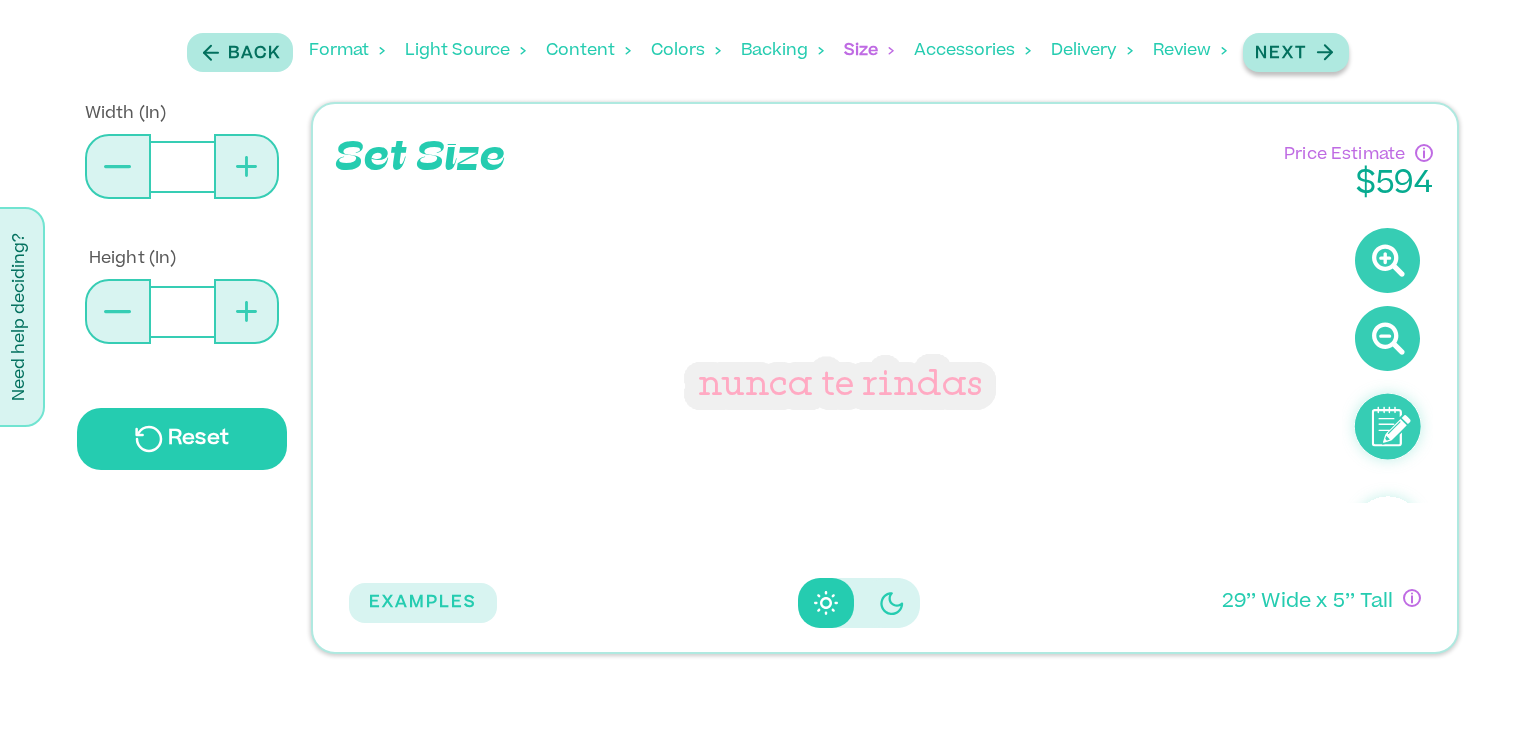 click 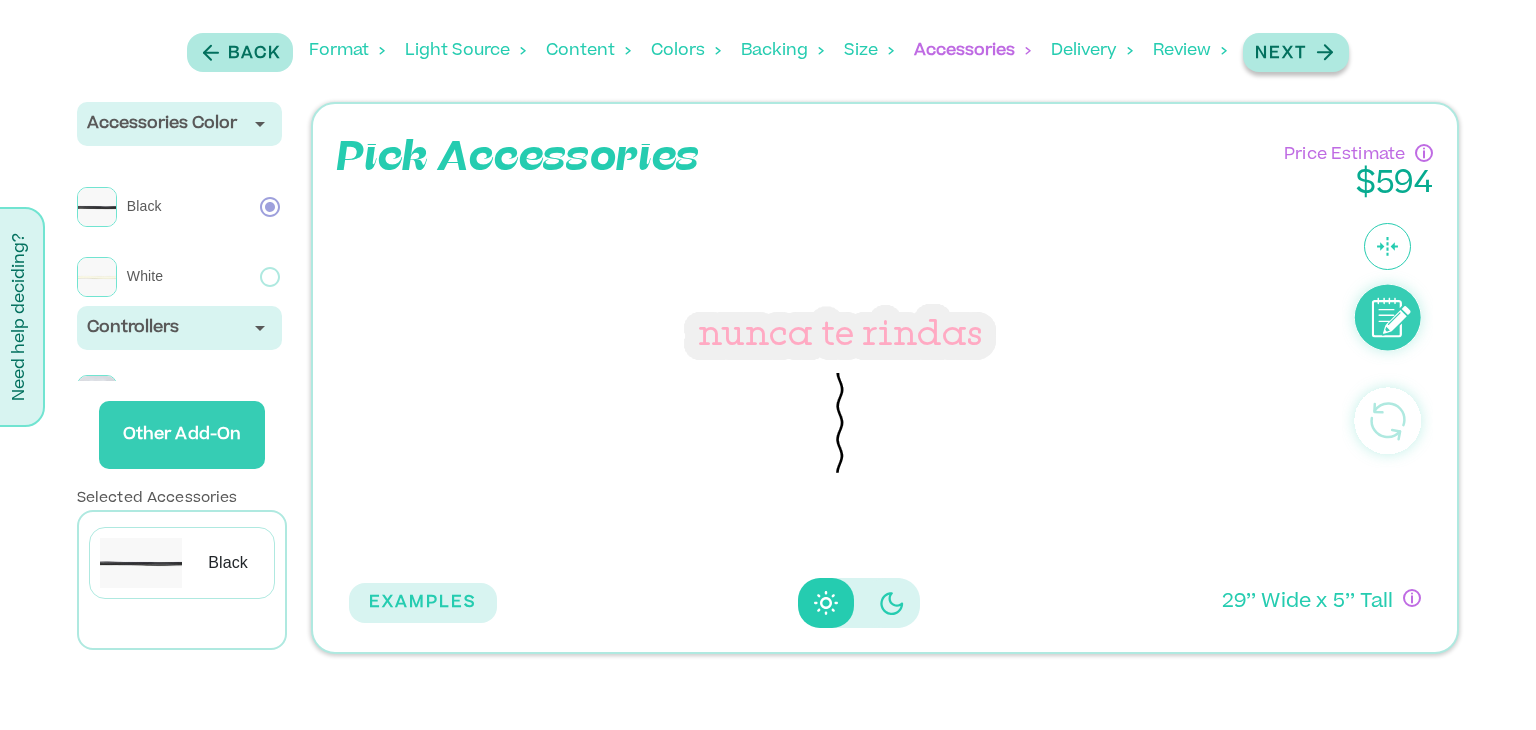 click 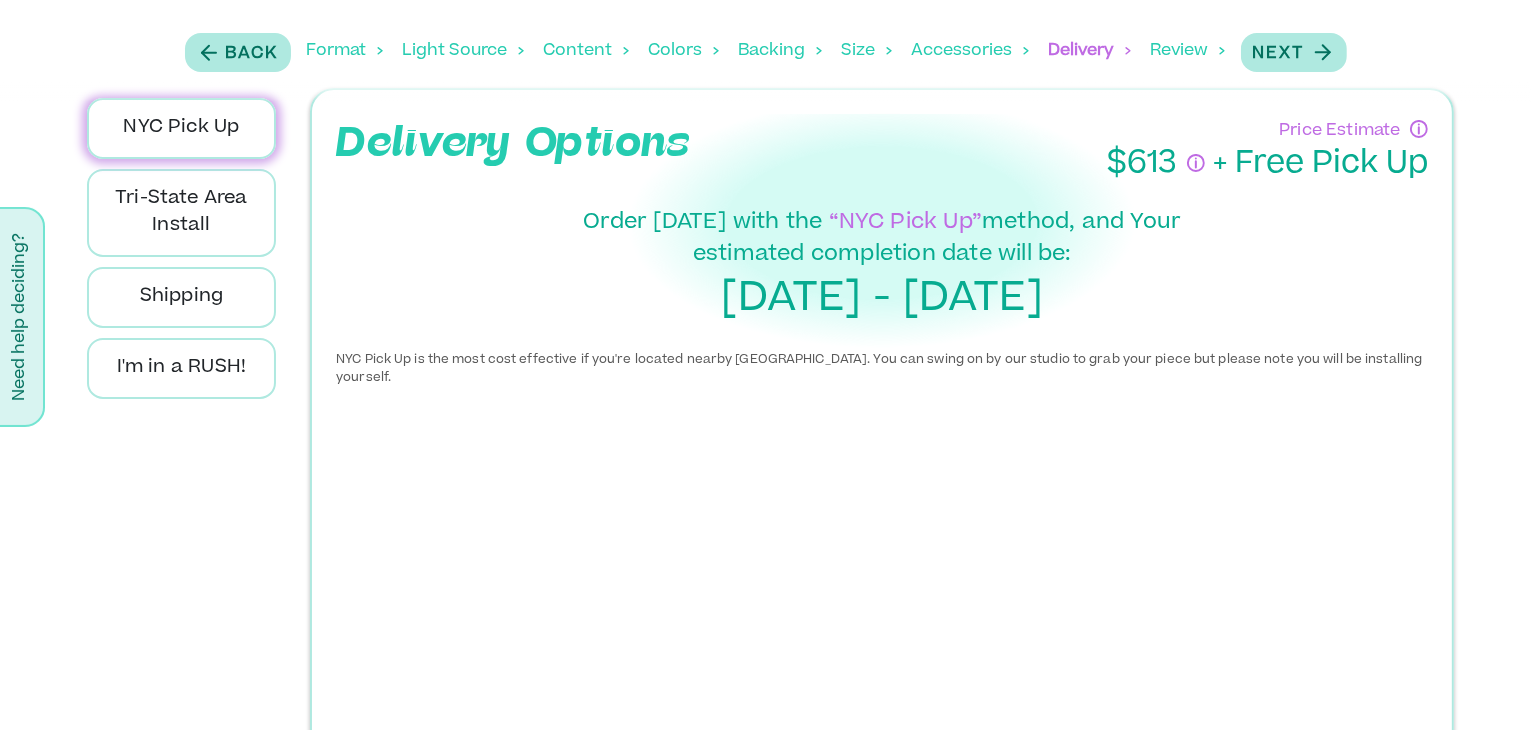 scroll, scrollTop: 0, scrollLeft: 0, axis: both 